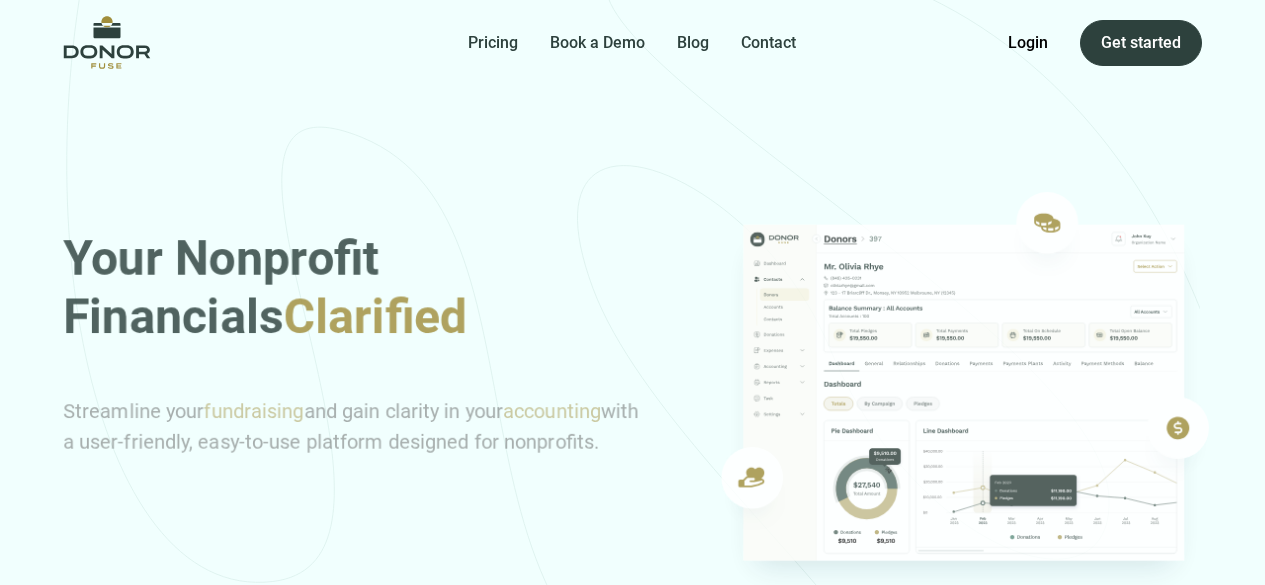 scroll, scrollTop: 0, scrollLeft: 0, axis: both 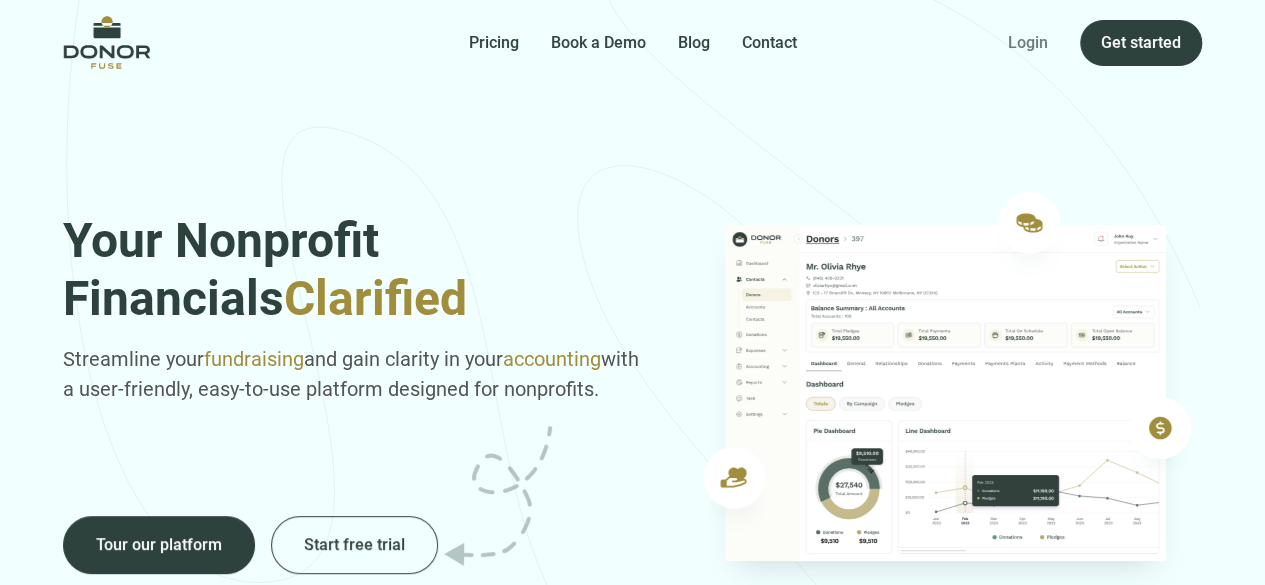 click on "Login" at bounding box center [1028, 43] 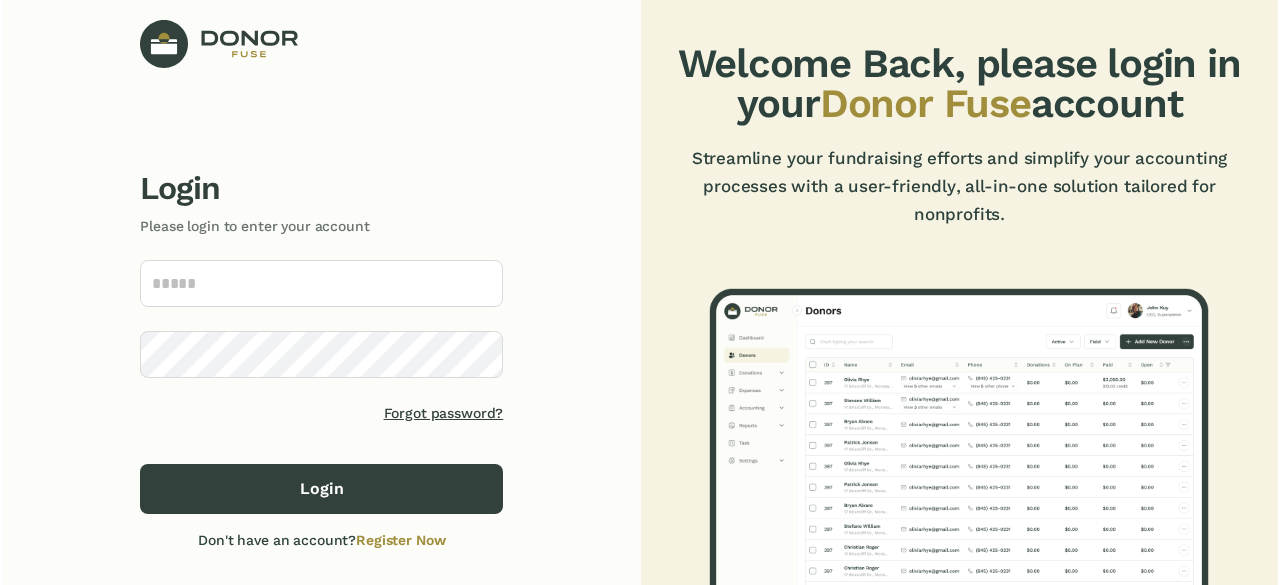 scroll, scrollTop: 0, scrollLeft: 0, axis: both 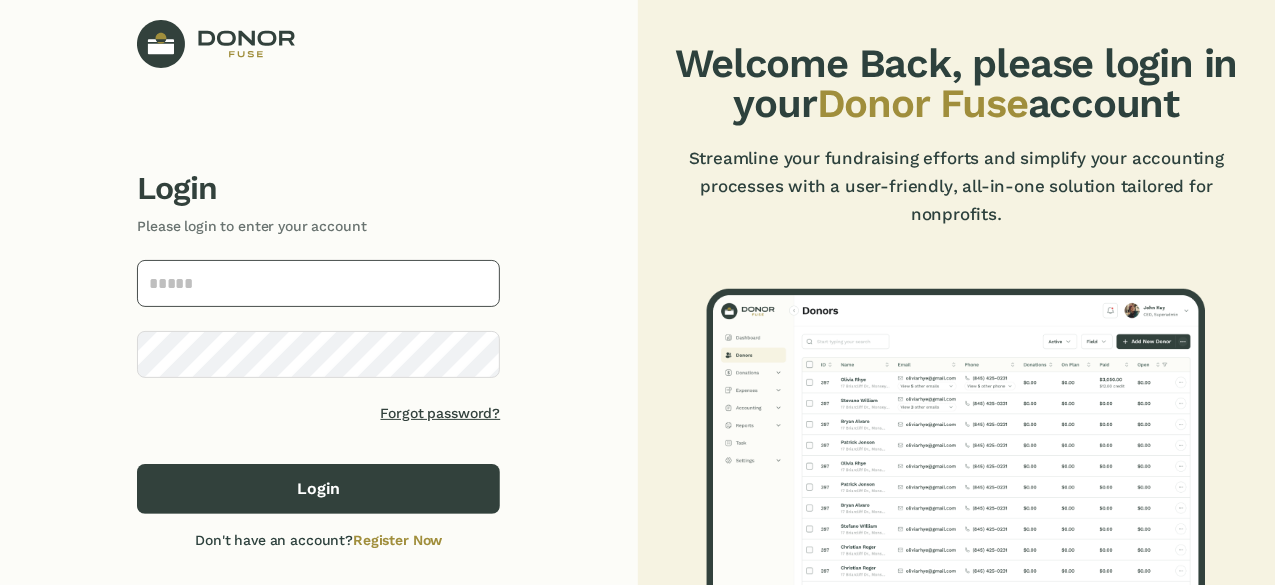 click 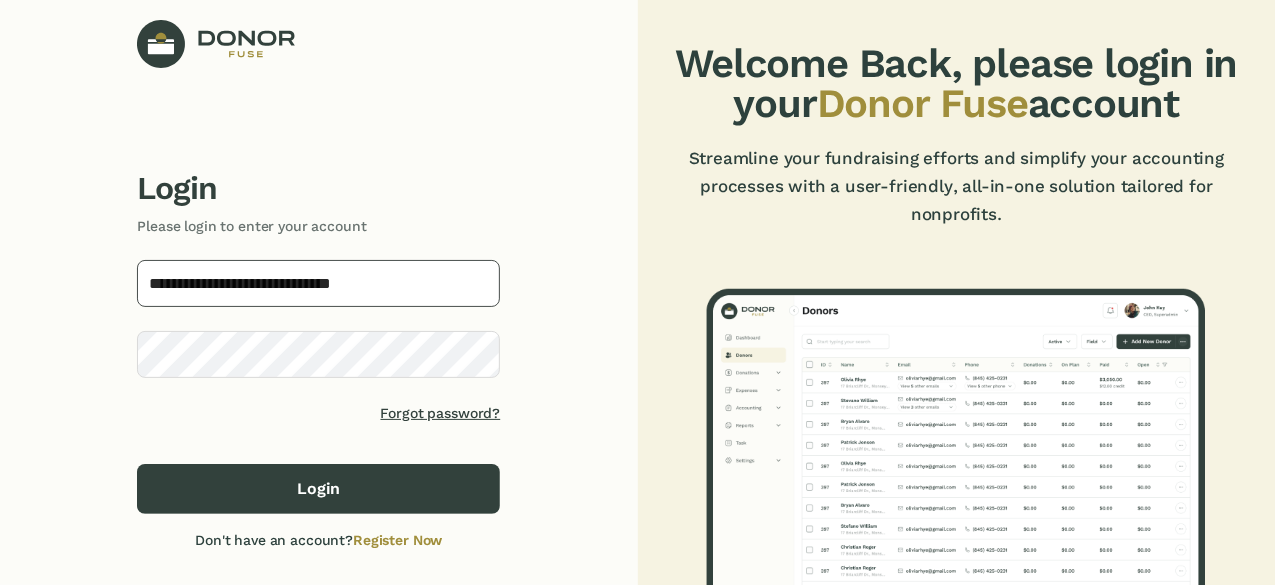 type on "**********" 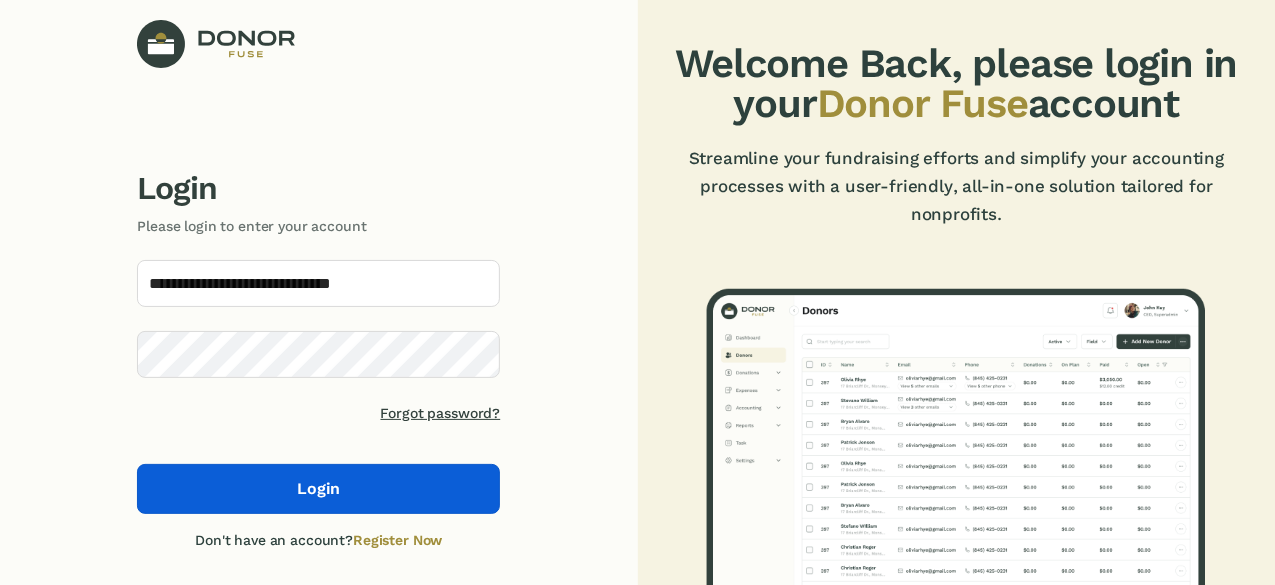 click on "Login" 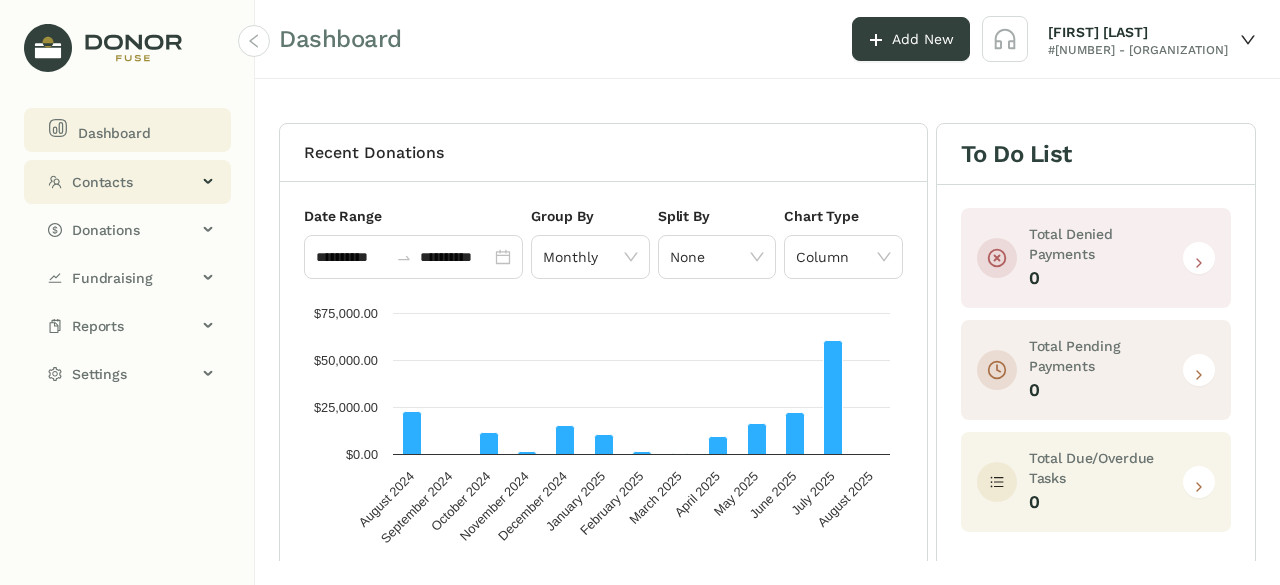 click on "Contacts" 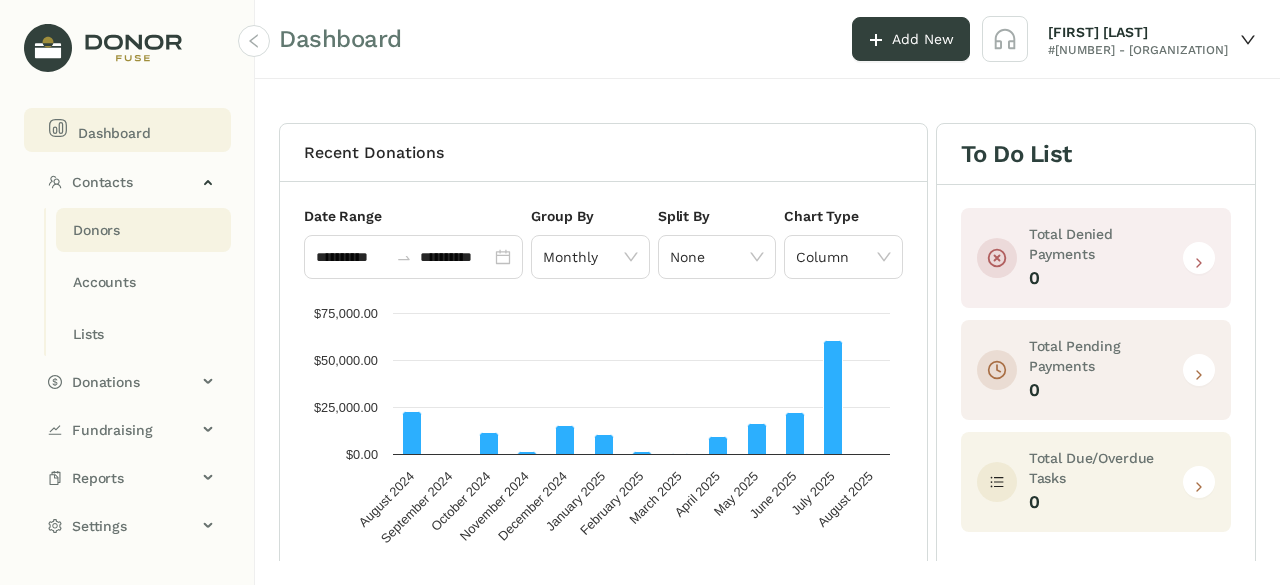 click on "Donors" 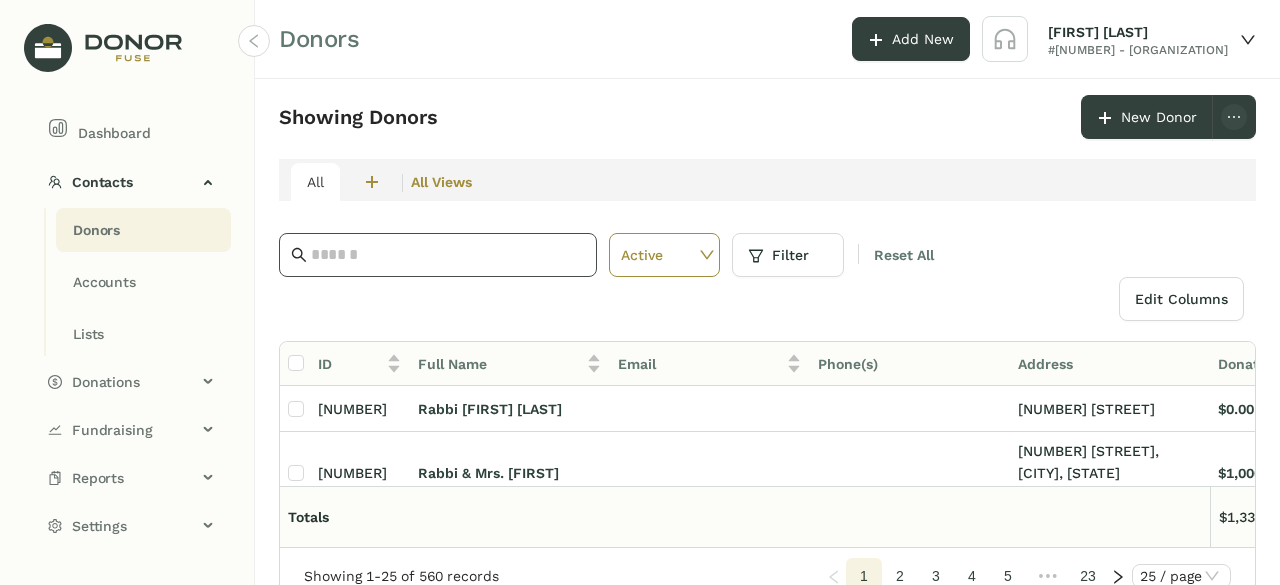 click 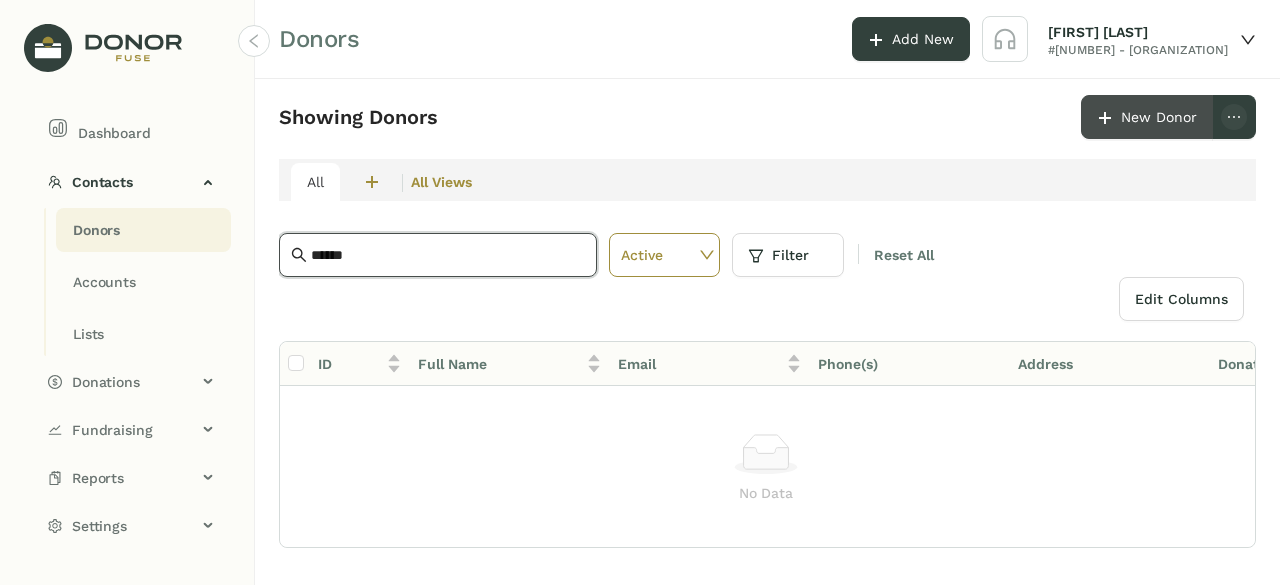 type on "******" 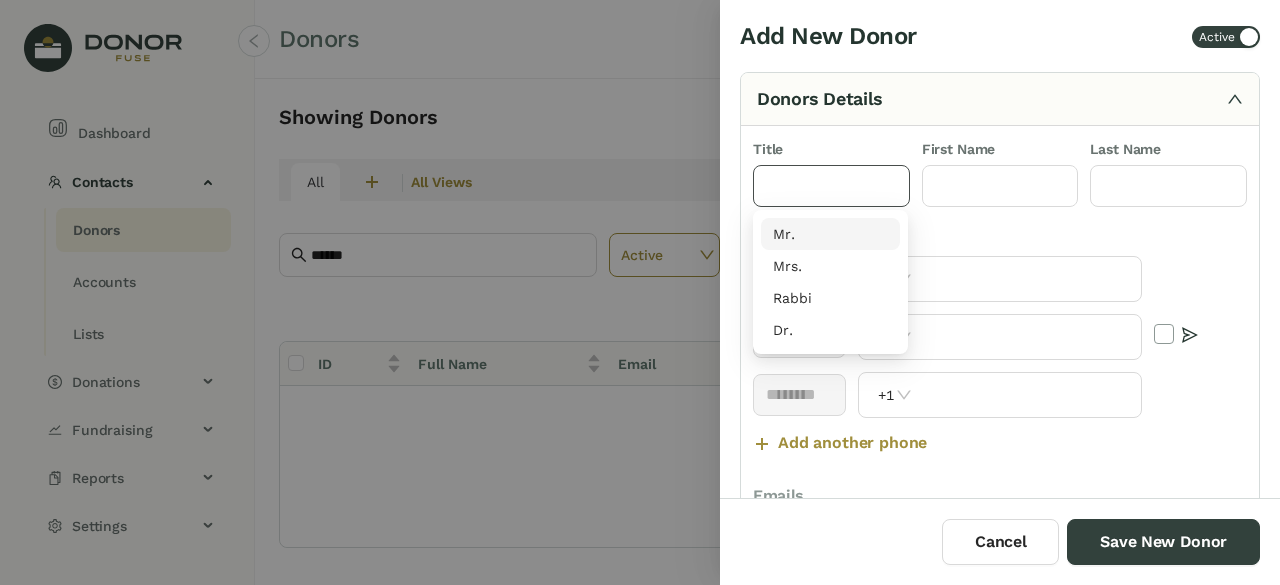 click 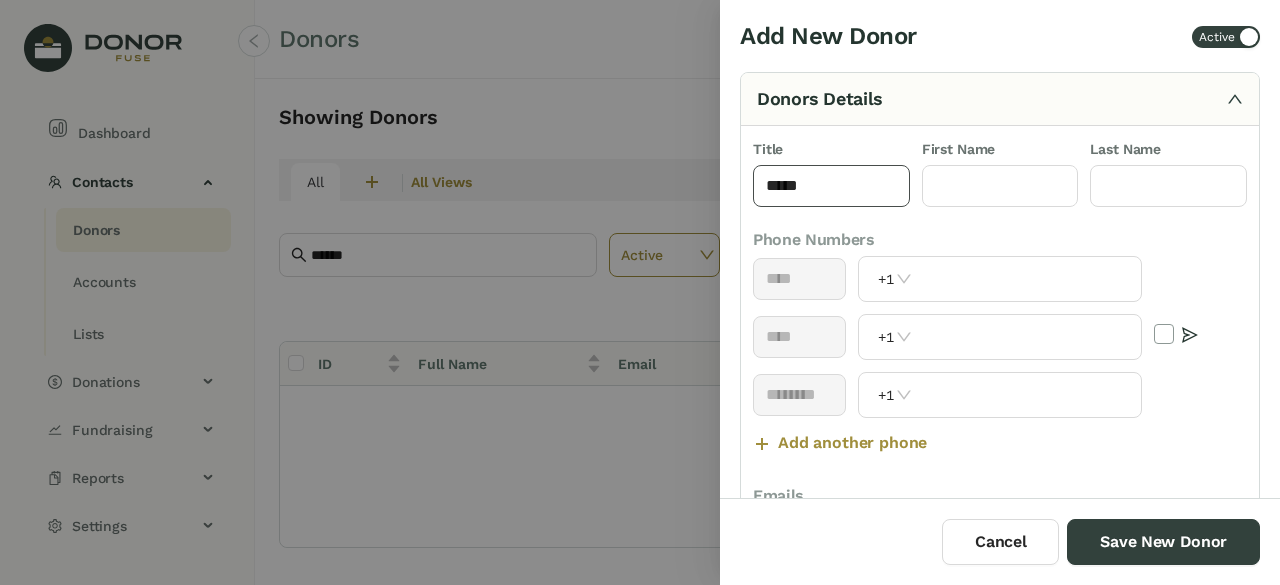 type on "*****" 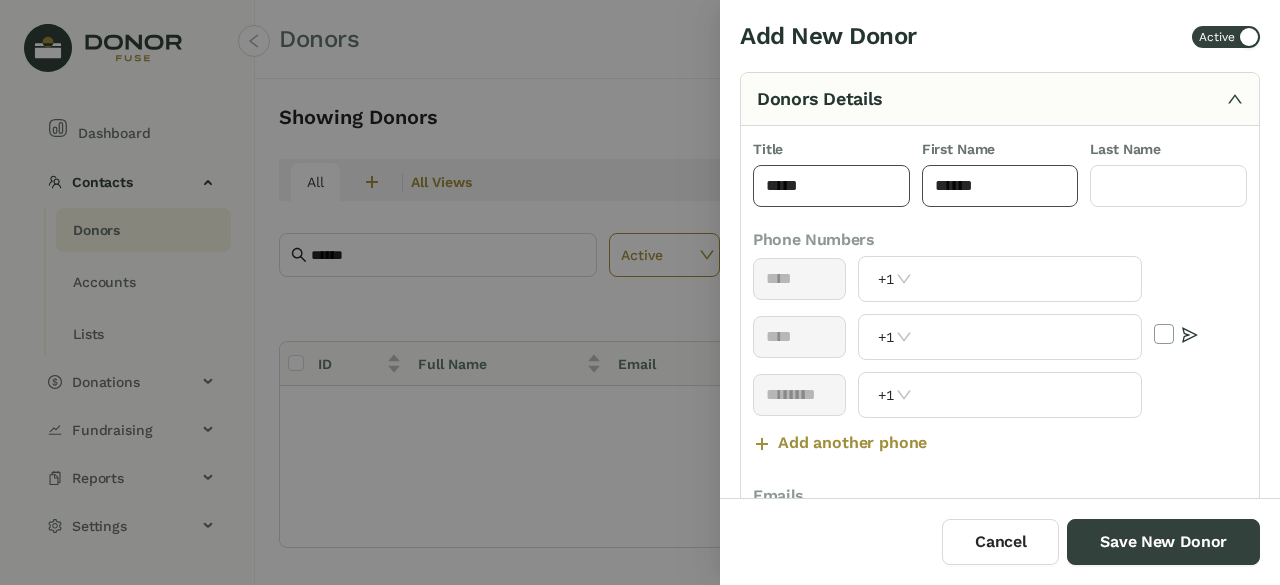type on "******" 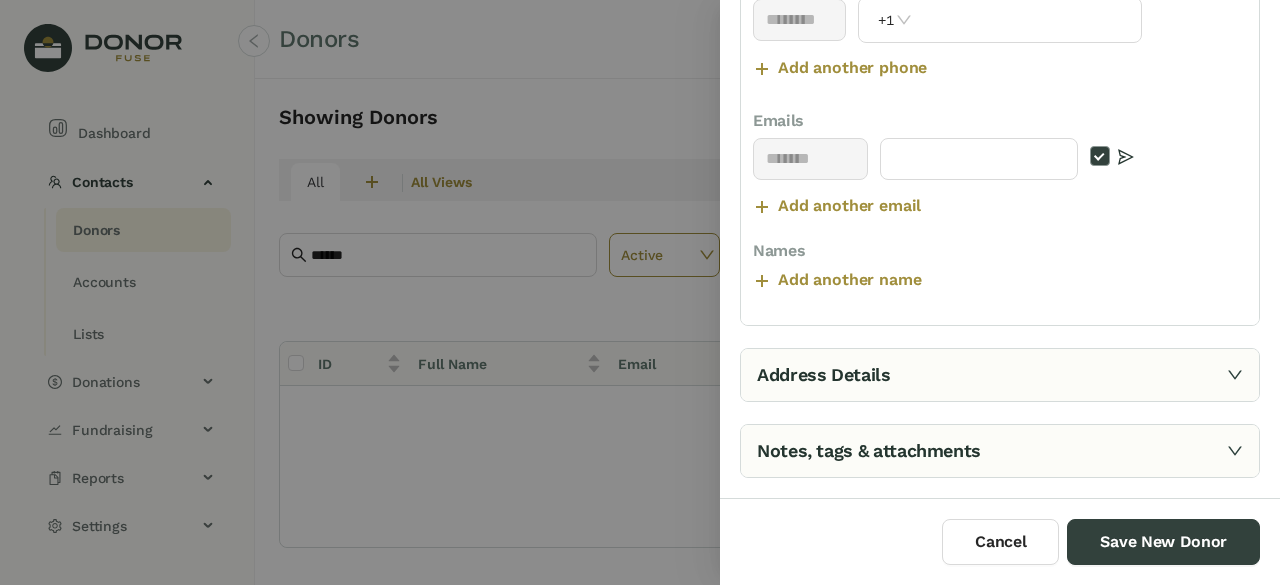 scroll, scrollTop: 500, scrollLeft: 0, axis: vertical 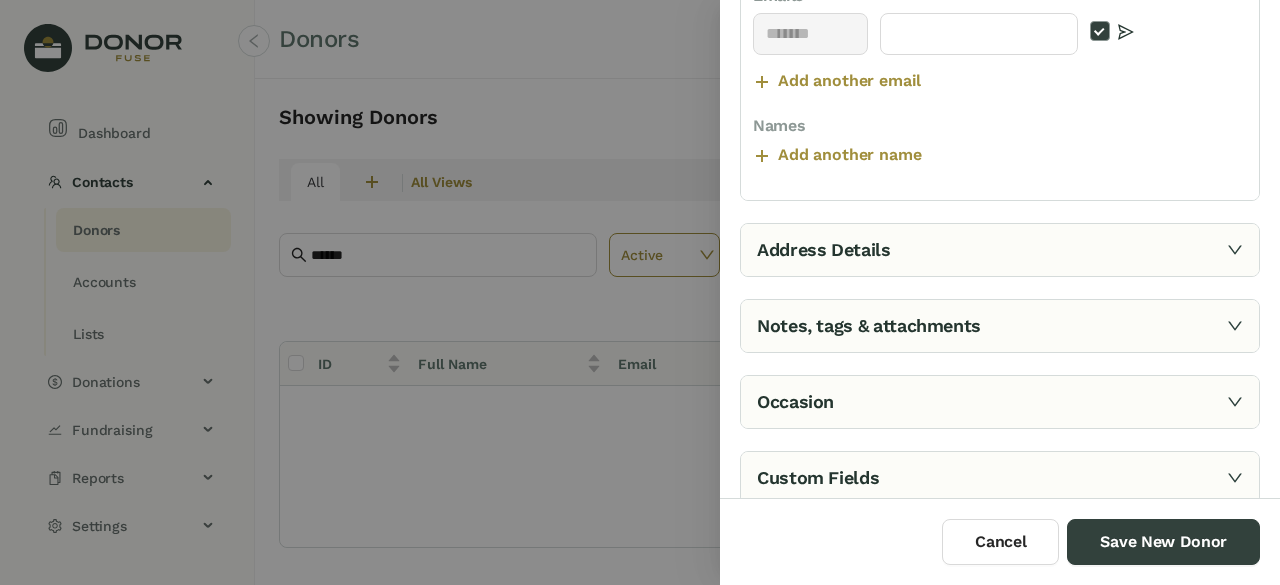 type on "******" 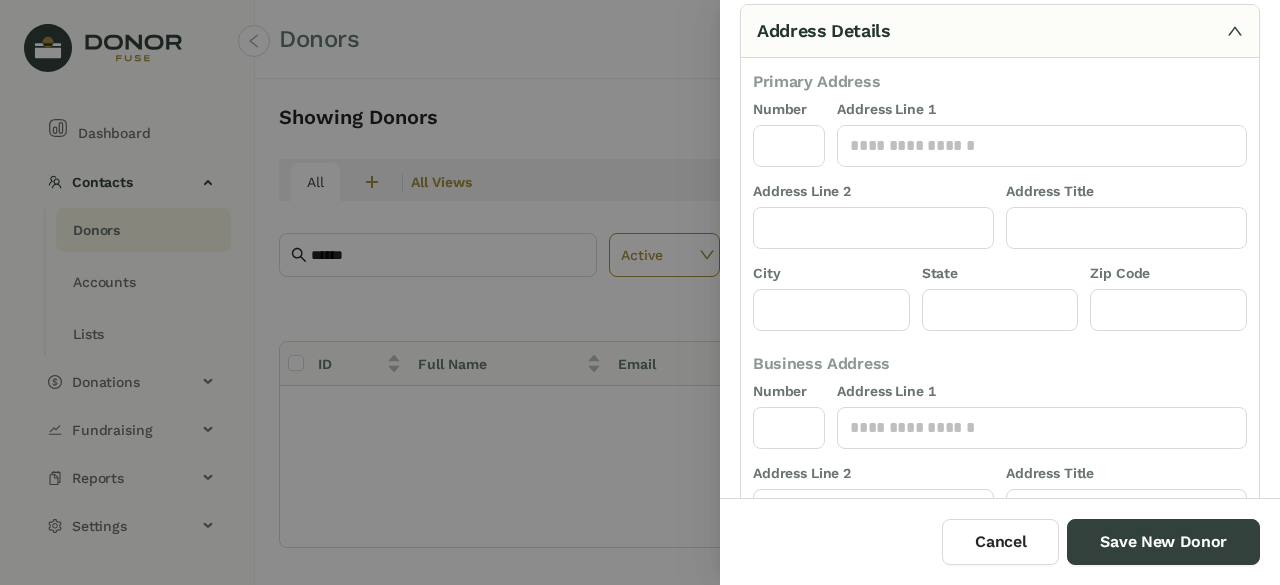 scroll, scrollTop: 100, scrollLeft: 0, axis: vertical 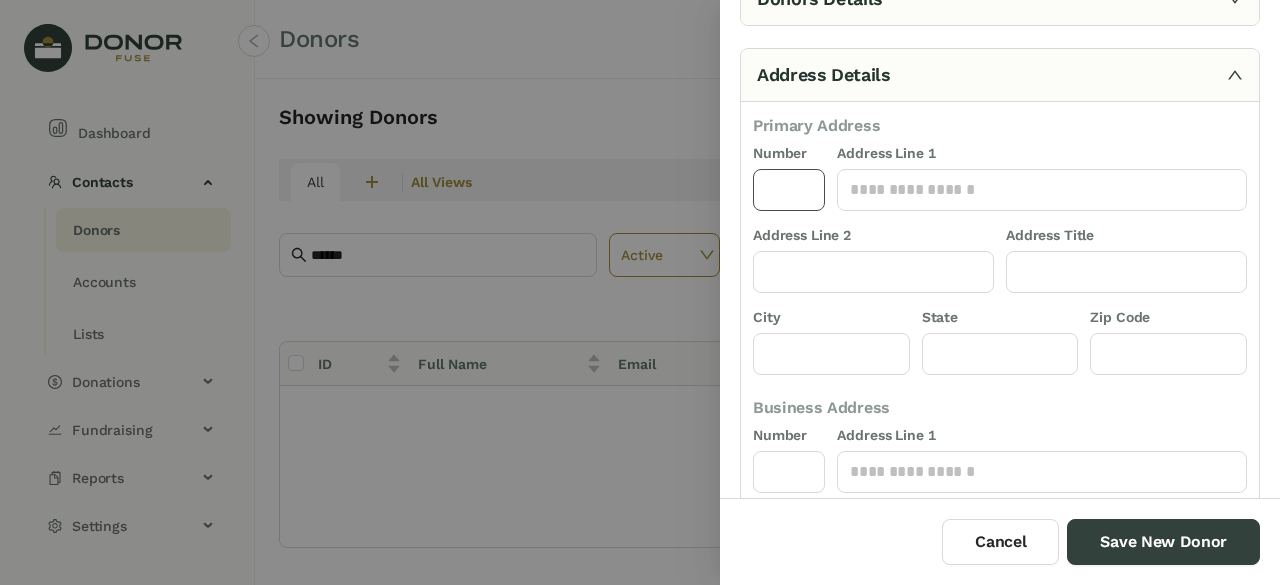 click 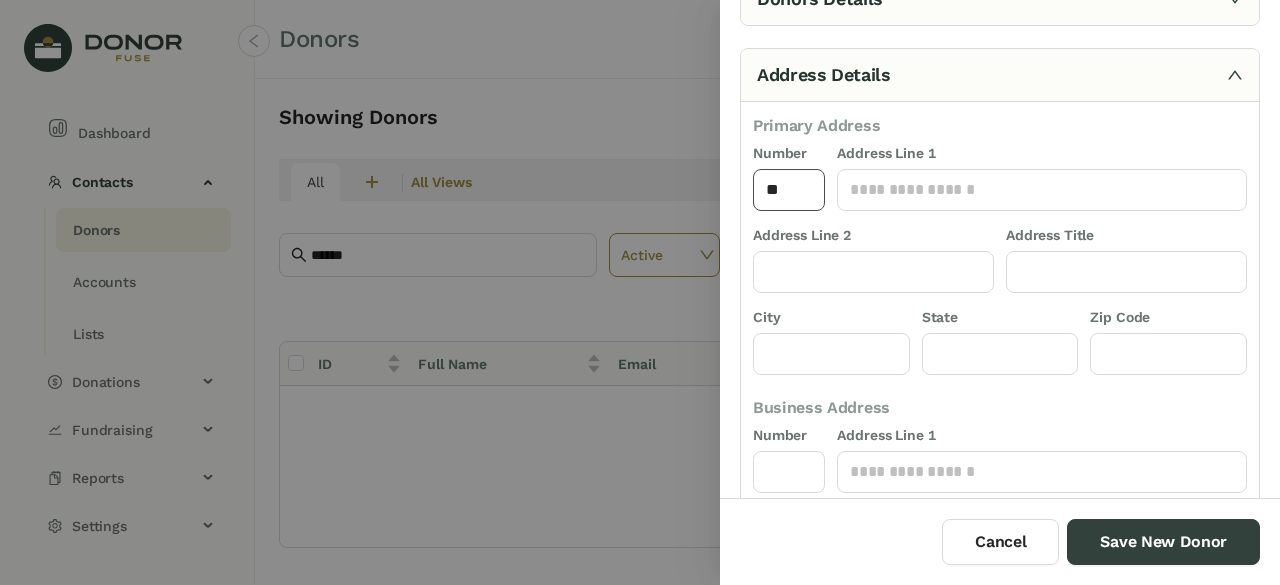type on "**" 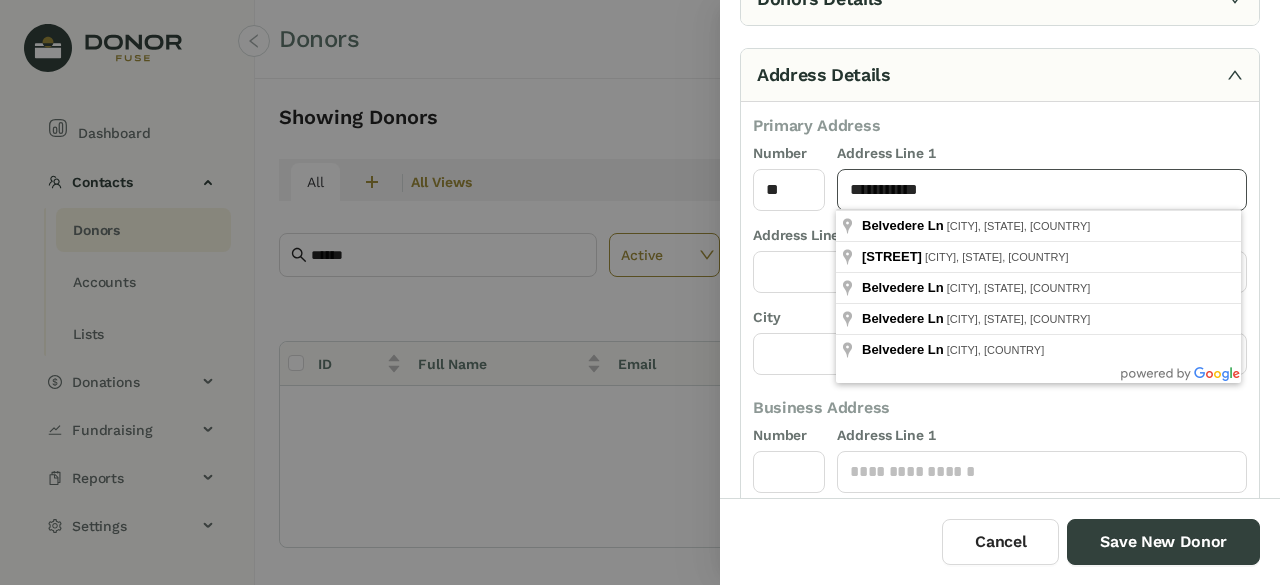 click on "**********" 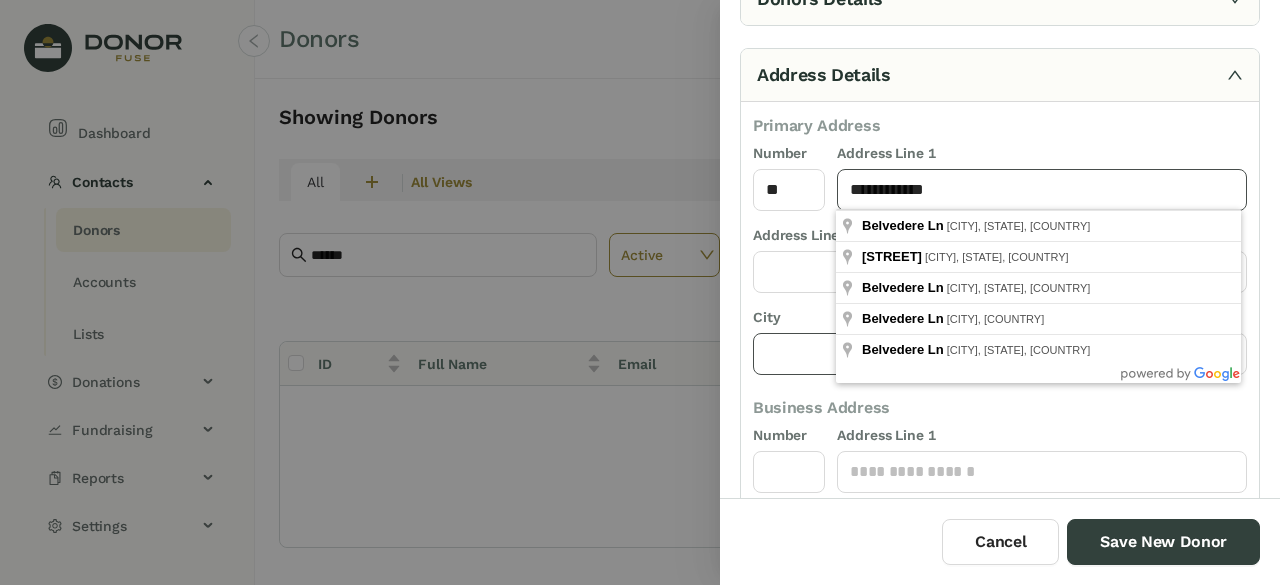 type on "**********" 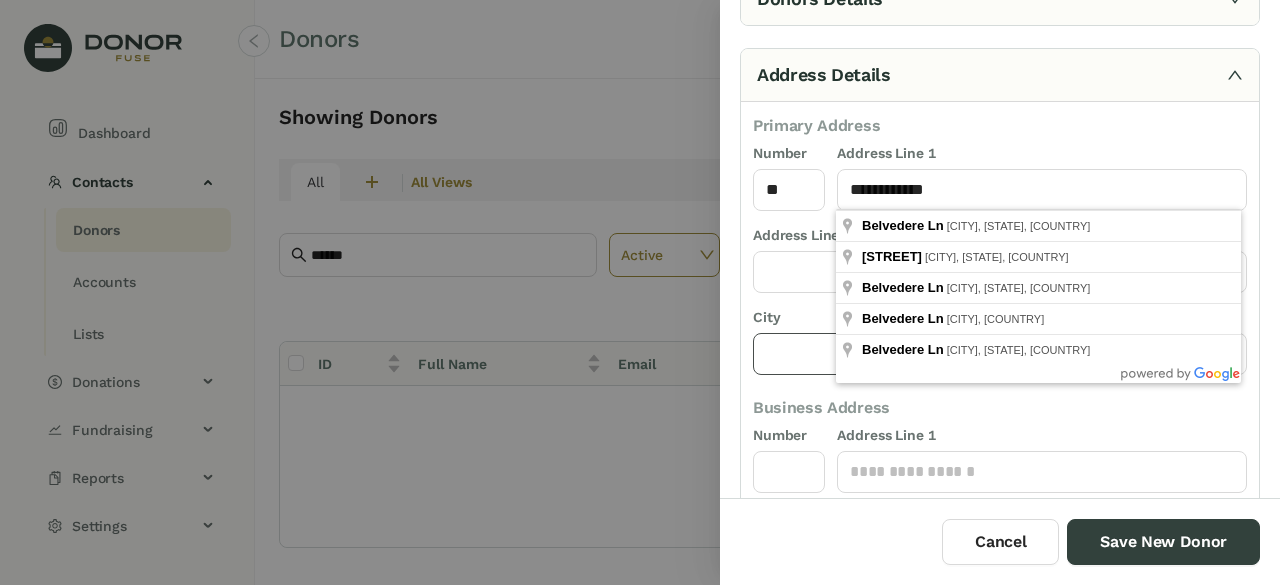 click 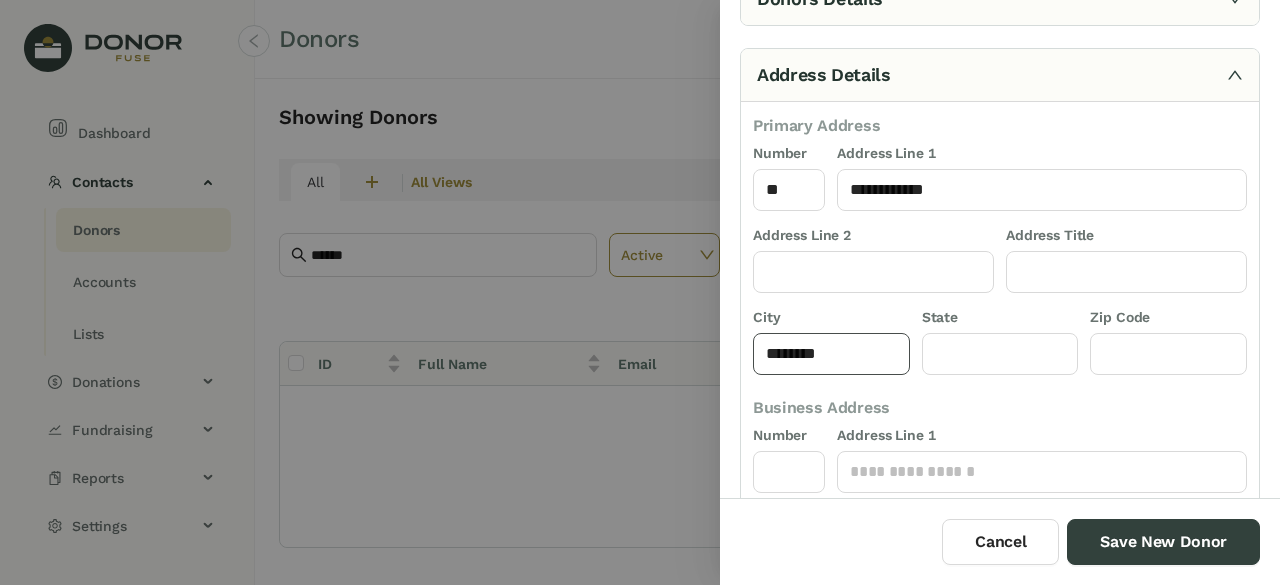 type on "********" 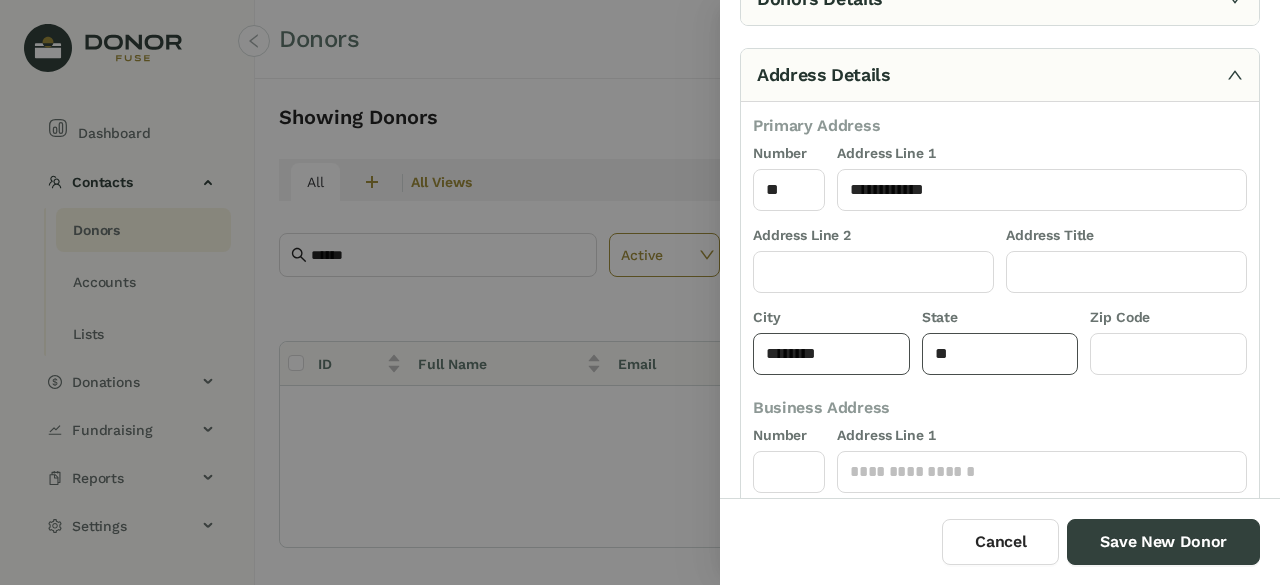 type on "**" 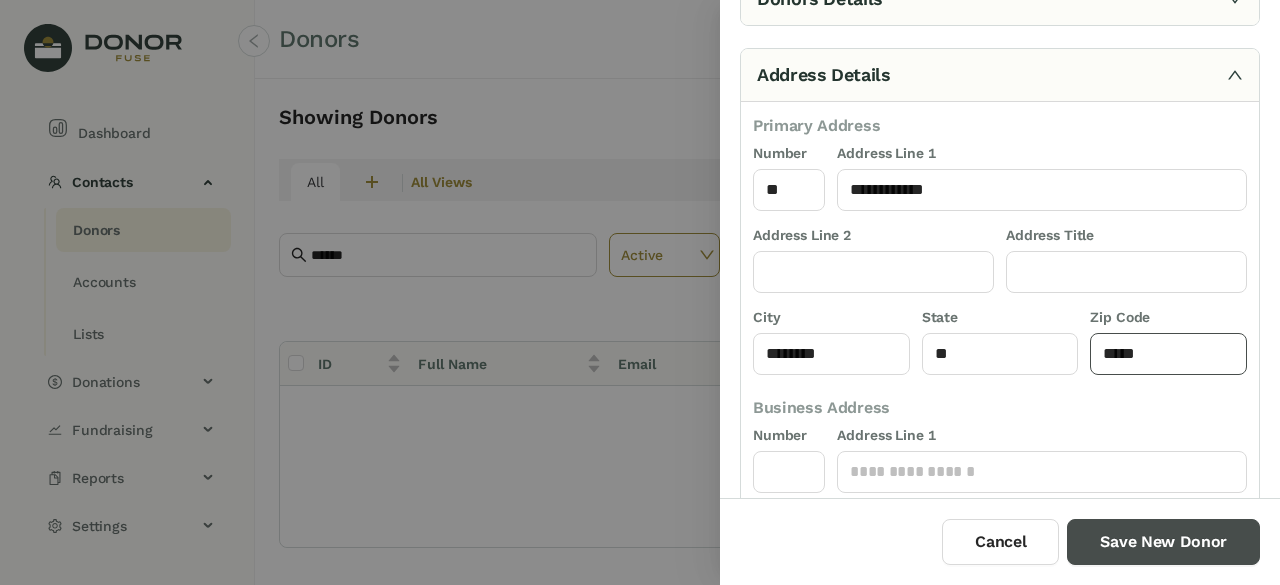 type on "*****" 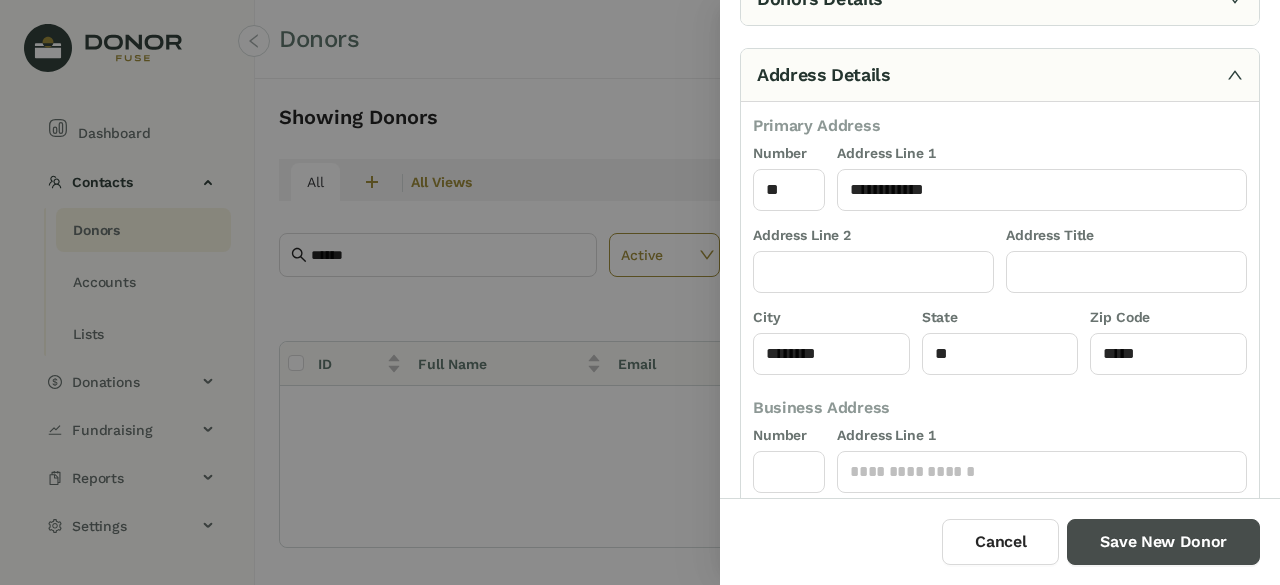 click on "Save New Donor" at bounding box center [1163, 542] 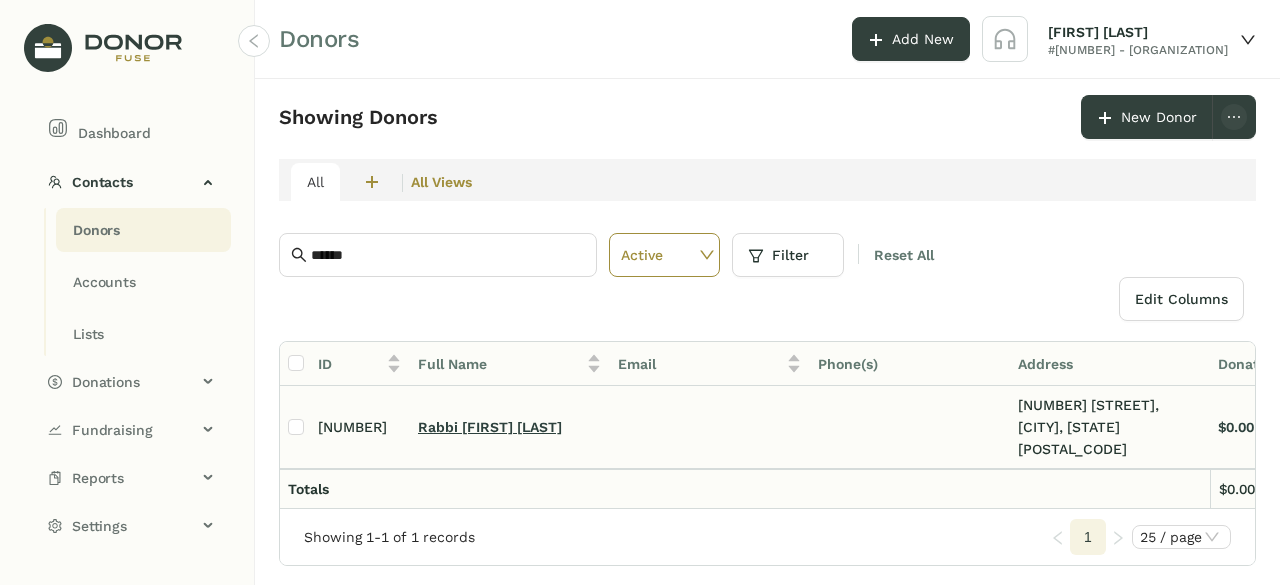 click on "Rabbi [FIRST] [LAST]" 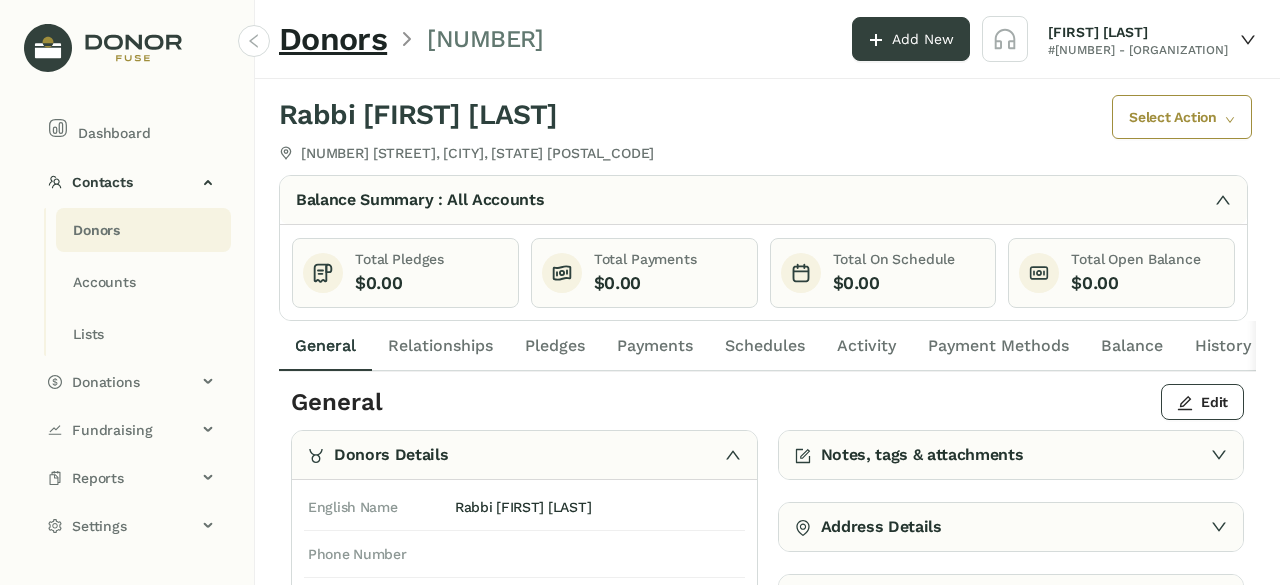 click on "Pledges" 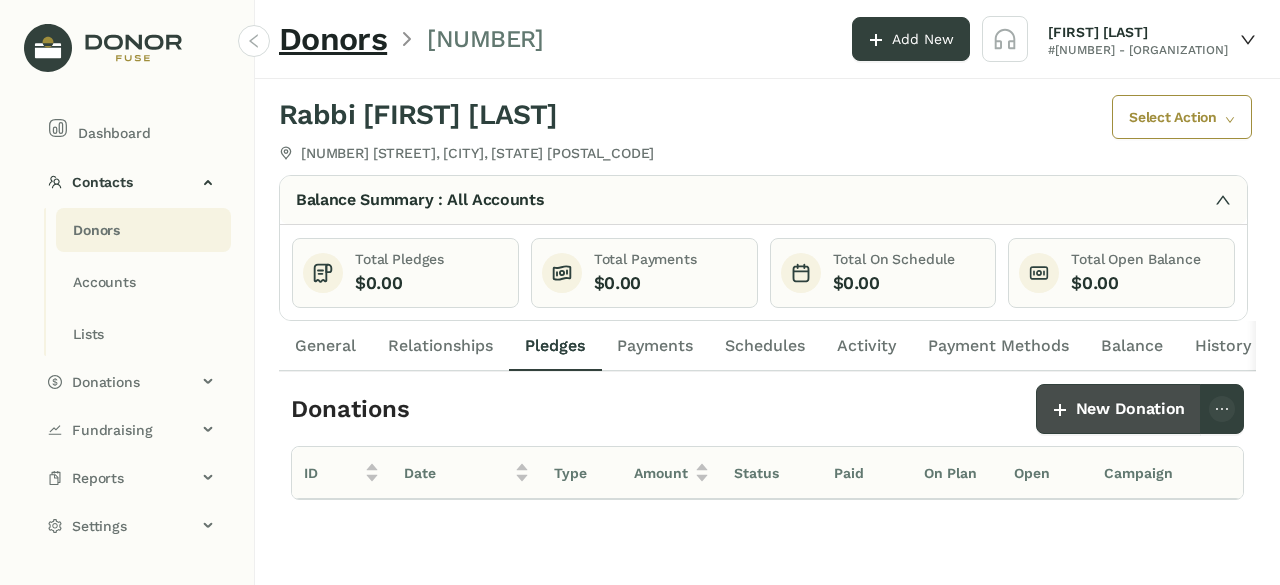 click on "New Donation" 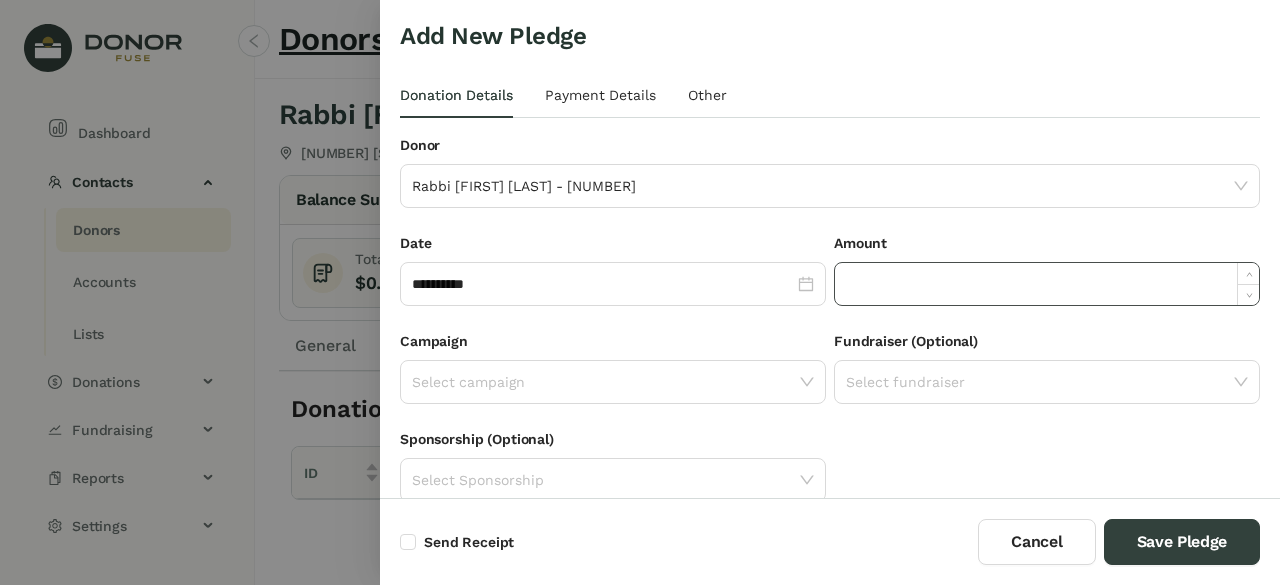 click 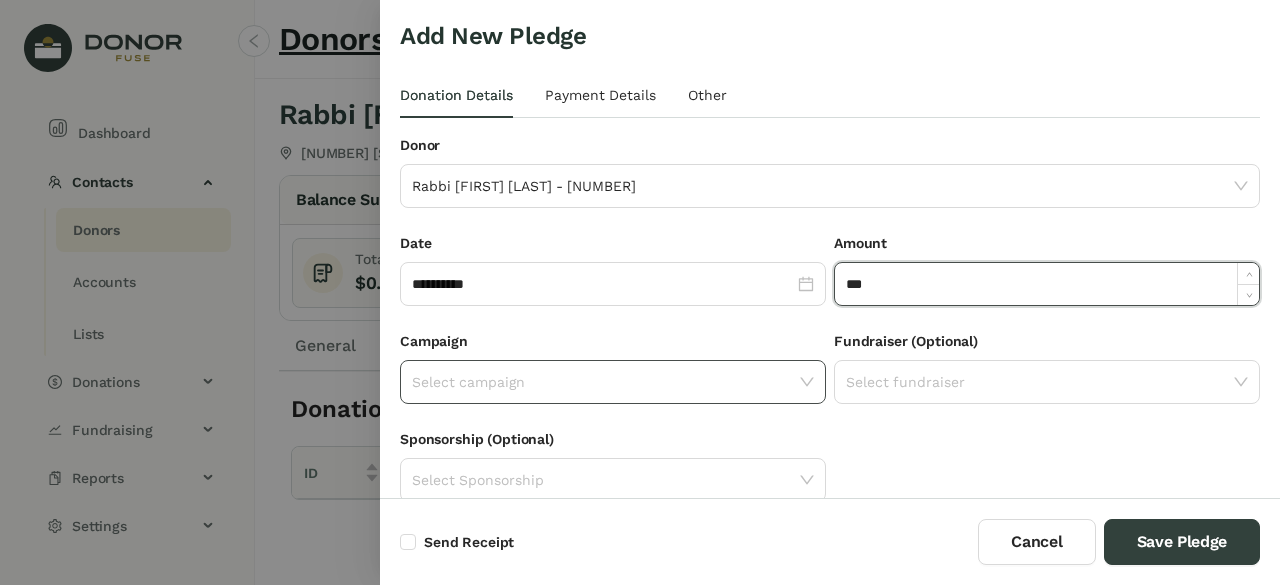 type on "*******" 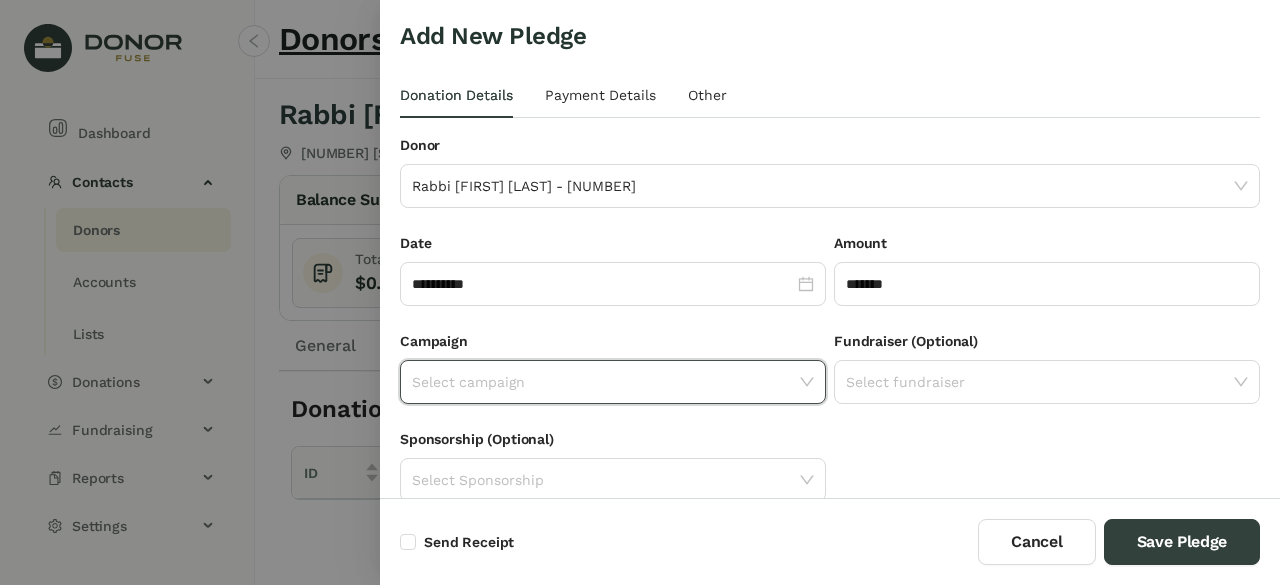 click 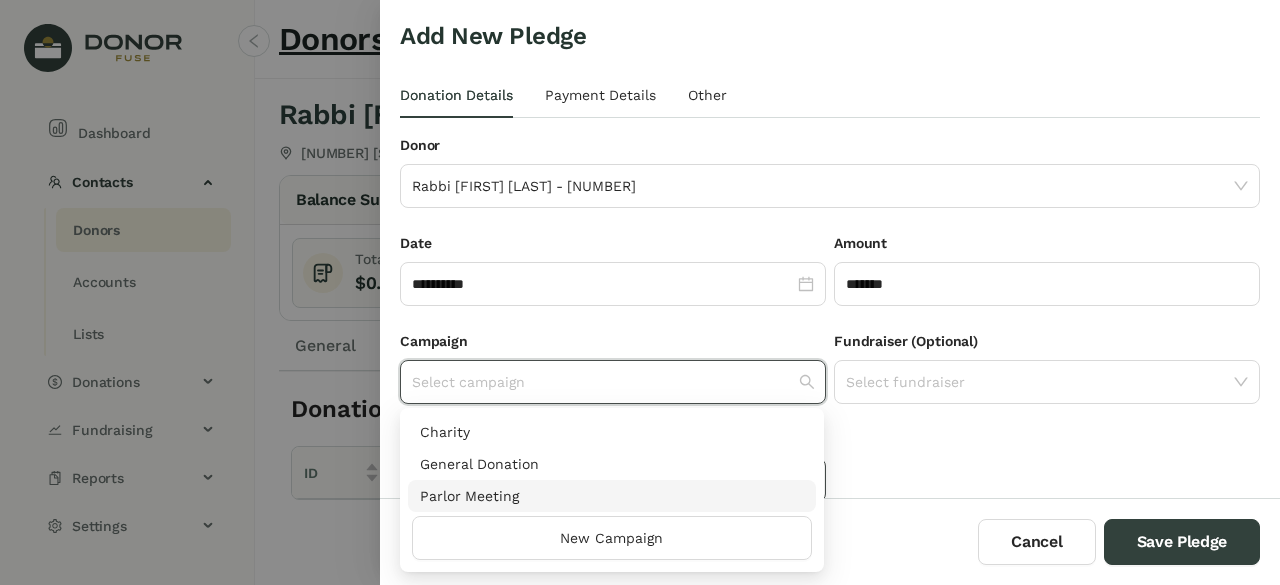 drag, startPoint x: 464, startPoint y: 495, endPoint x: 475, endPoint y: 494, distance: 11.045361 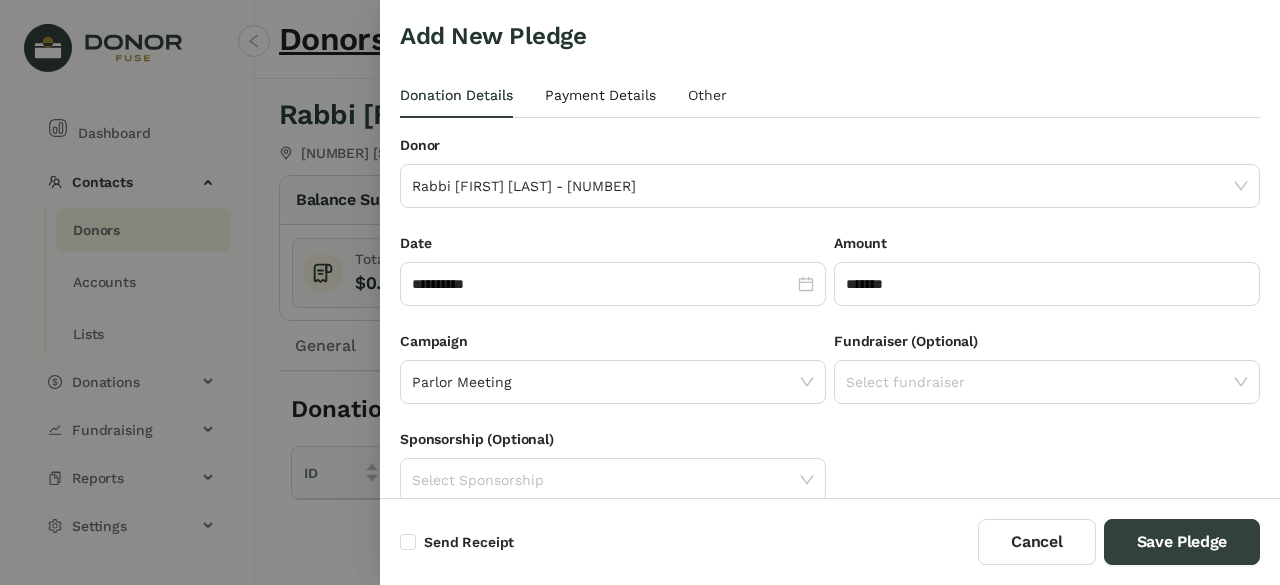 click on "Payment Details" at bounding box center [600, 95] 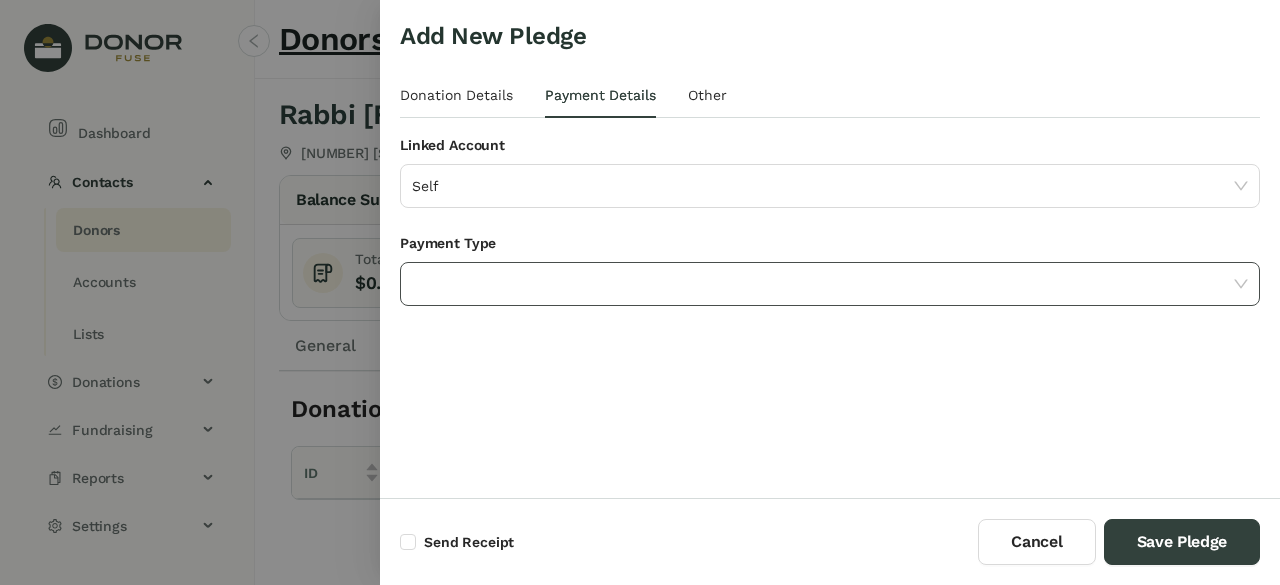 click 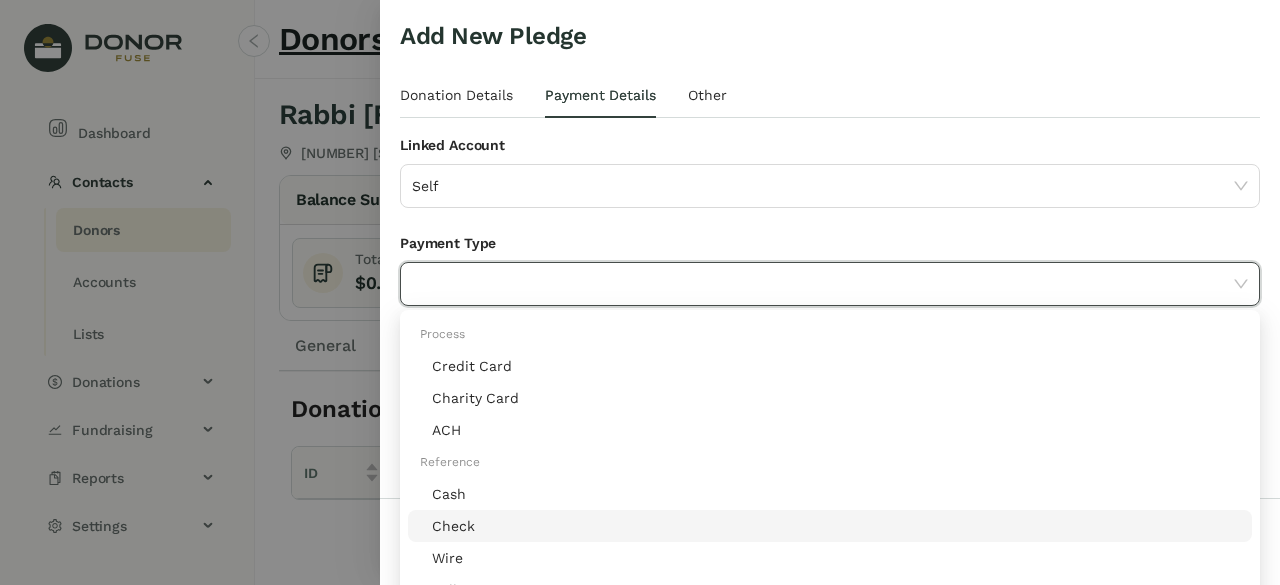click on "Check" 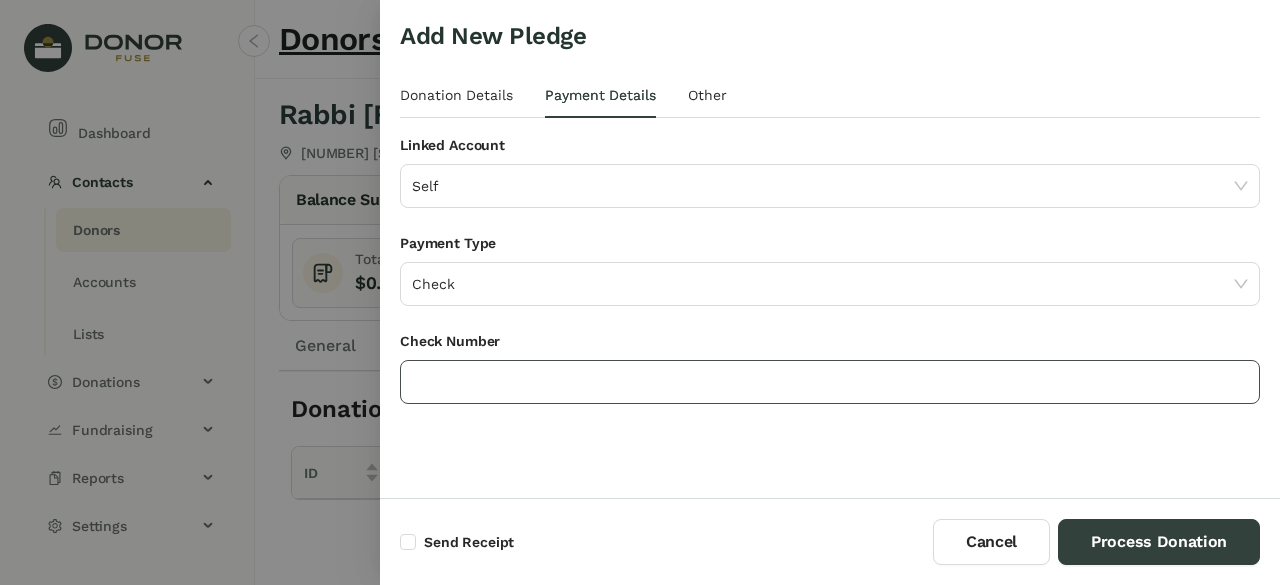 click 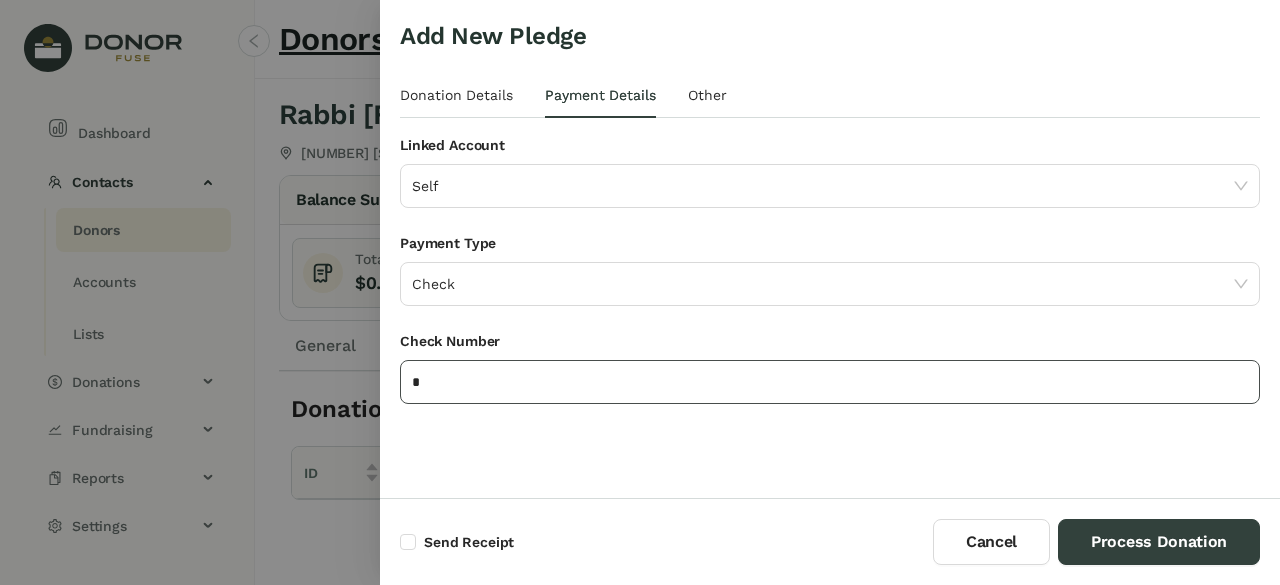 type 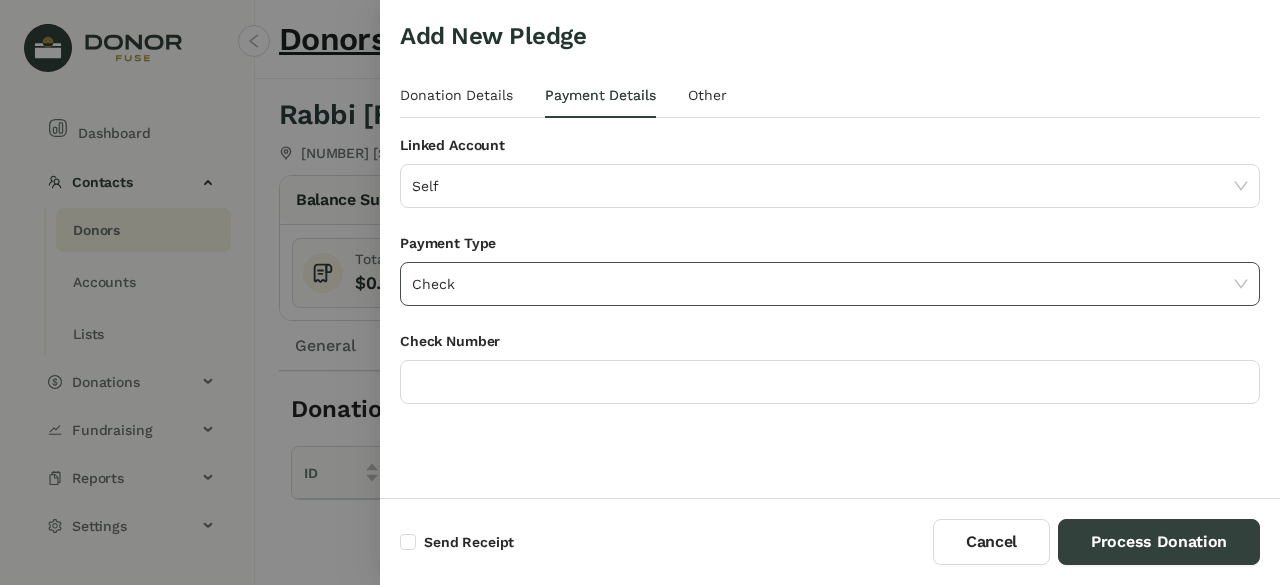 click on "Check" 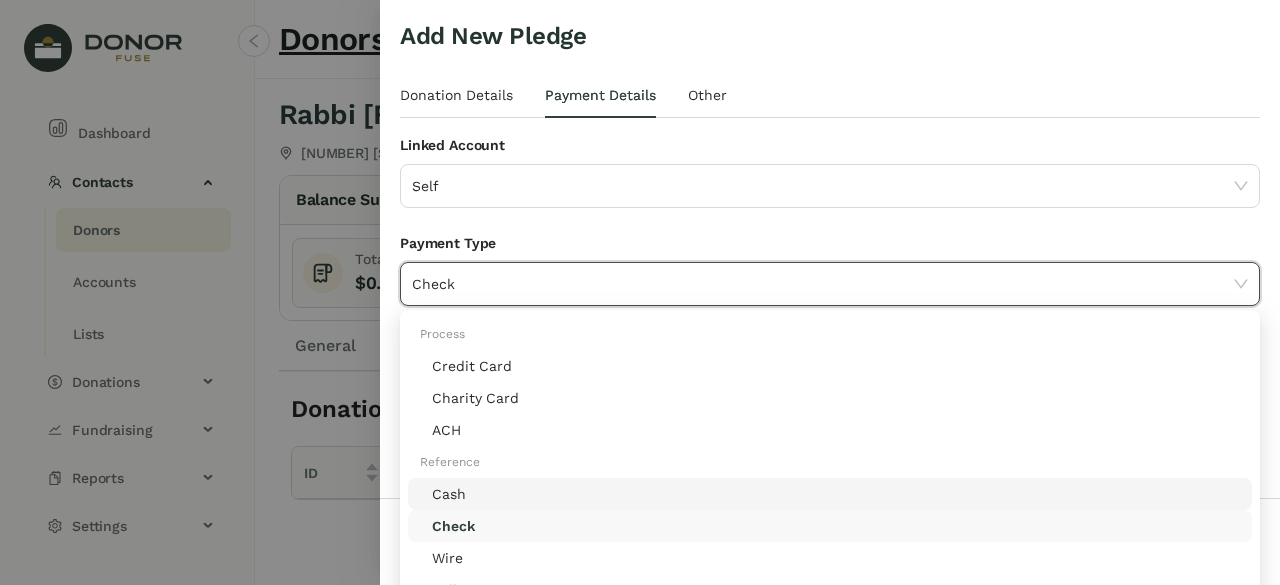 click on "Cash" 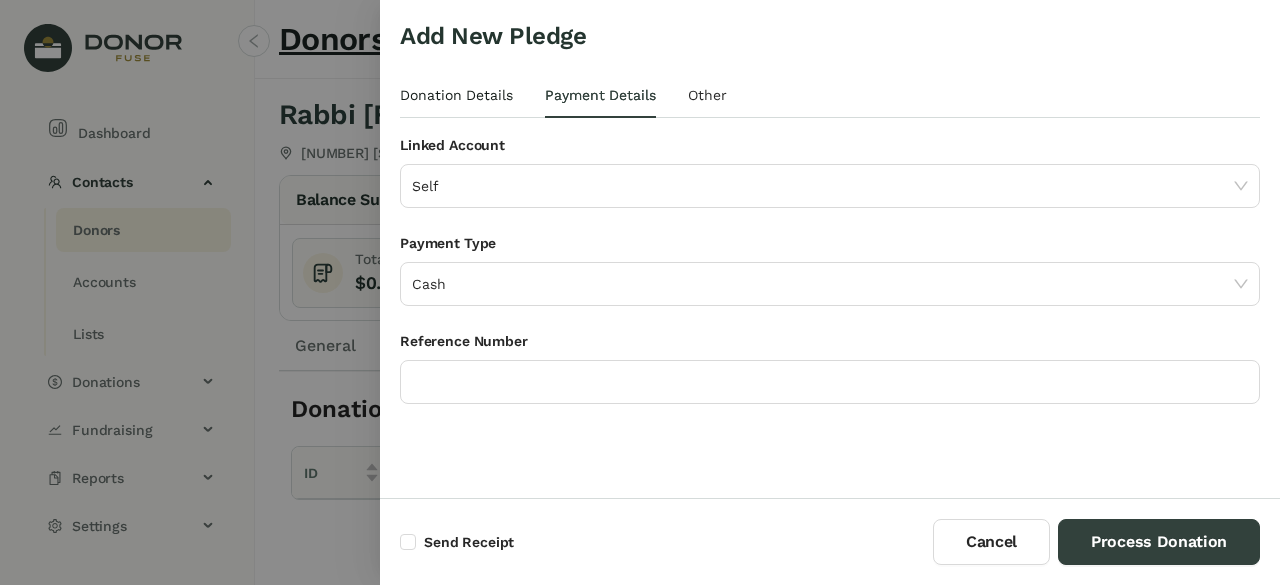 click on "Donation Details" at bounding box center [456, 95] 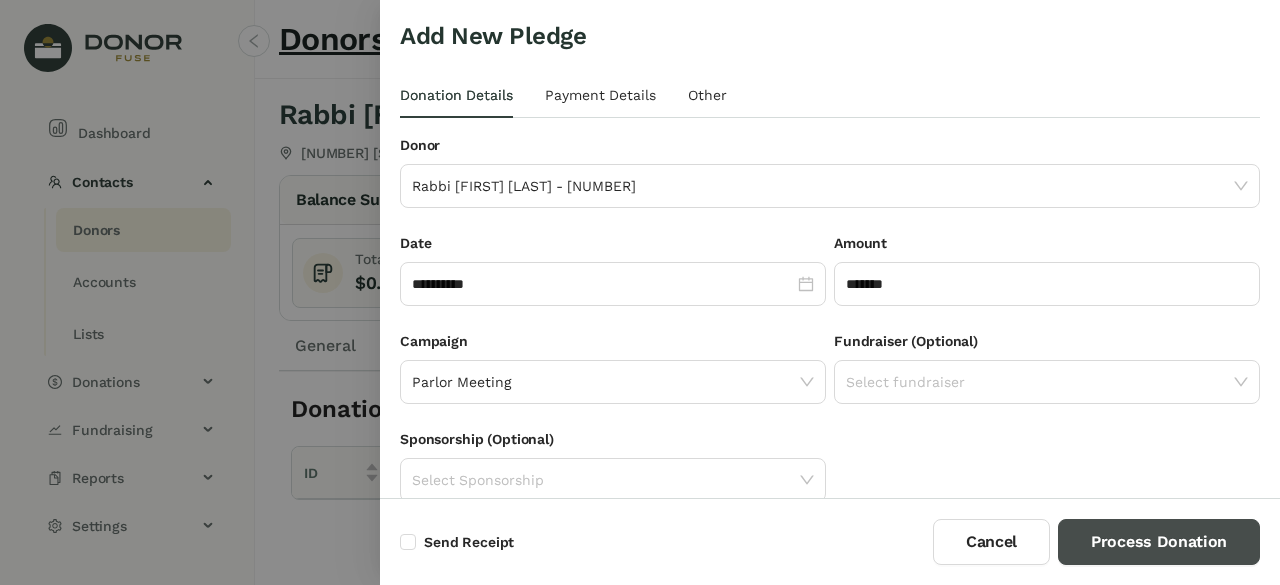 click on "Process Donation" at bounding box center (1159, 542) 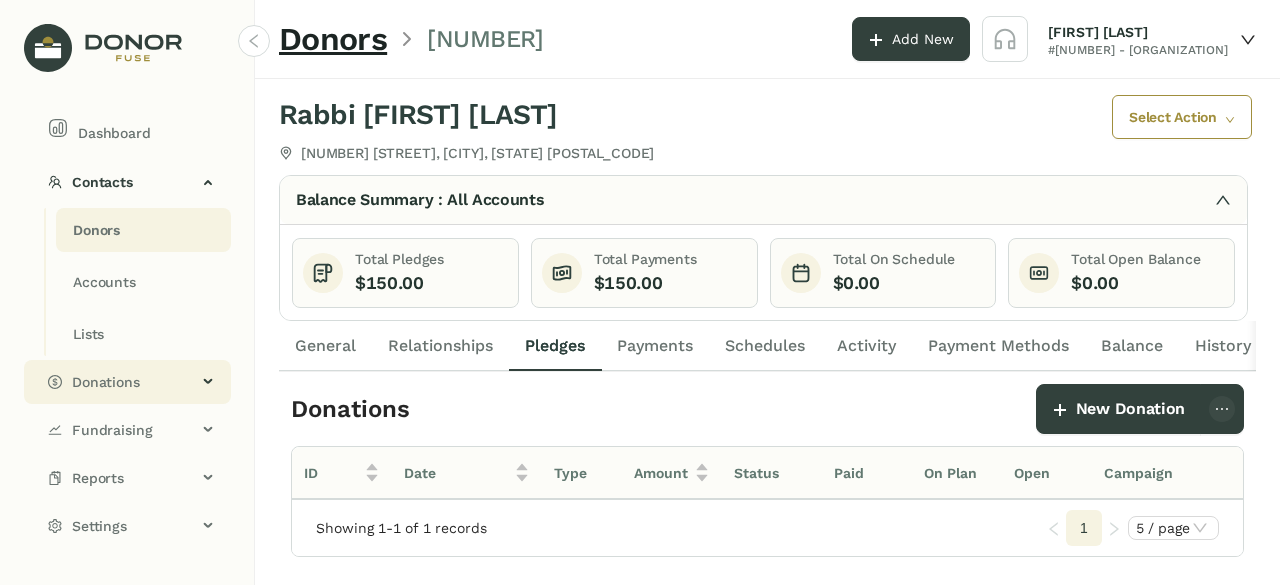 click on "Donations" 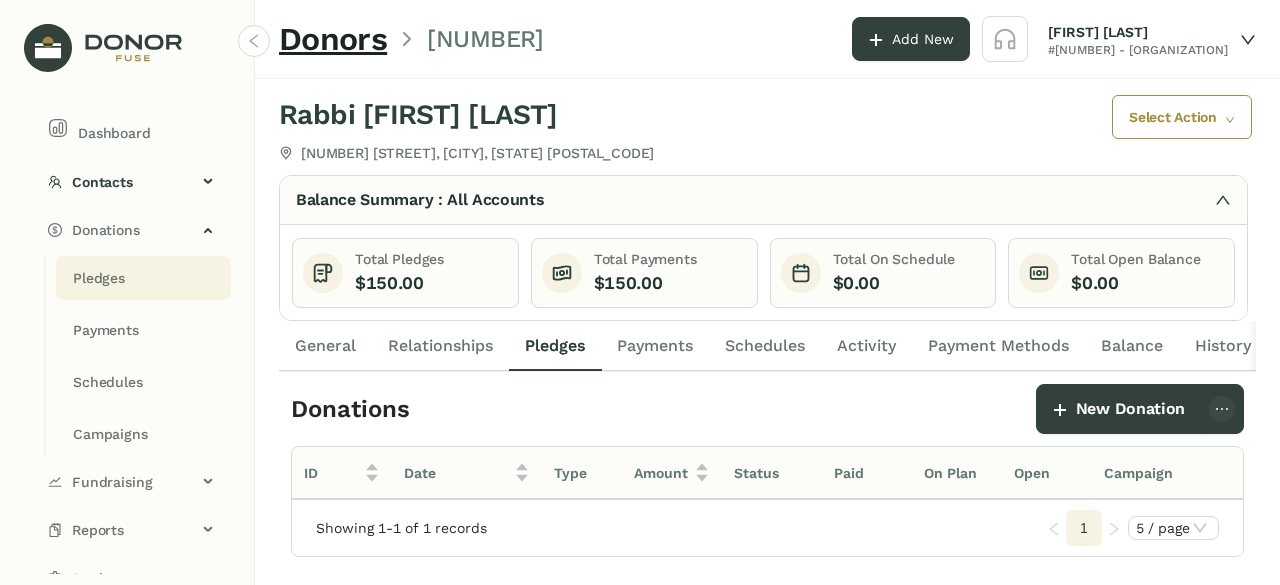 click on "Pledges" 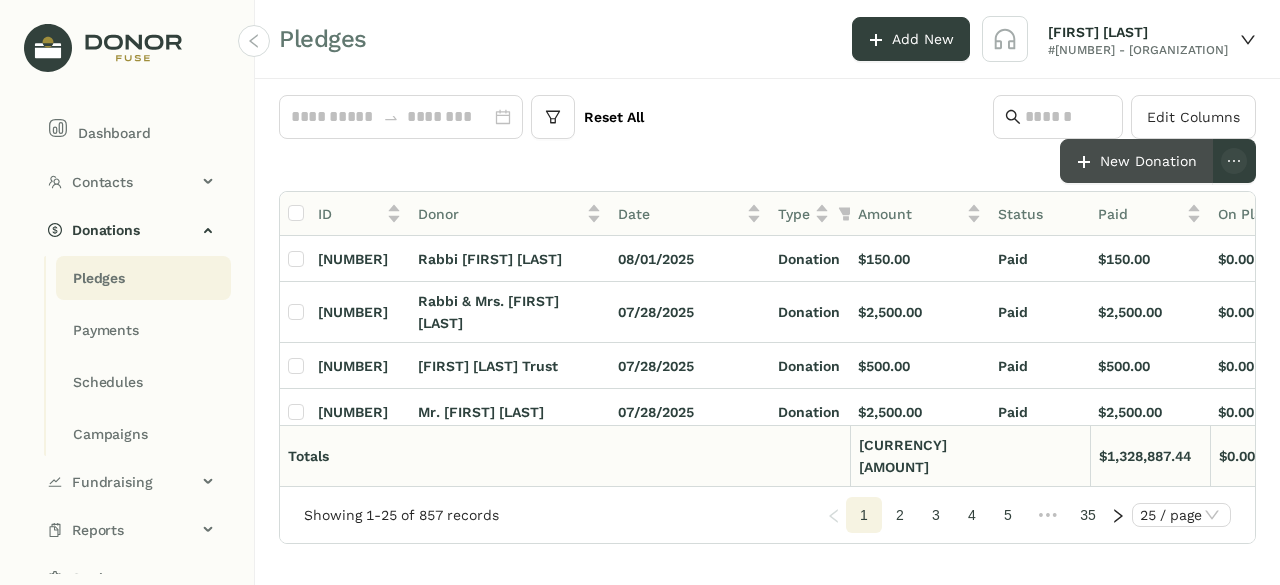 click on "New Donation" 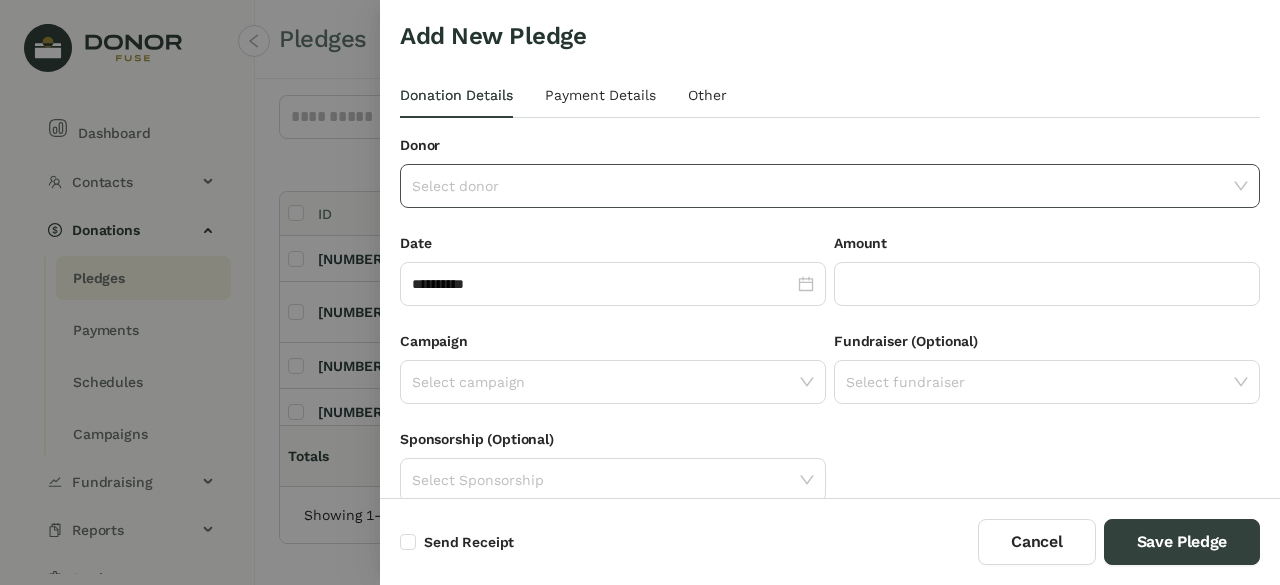 click 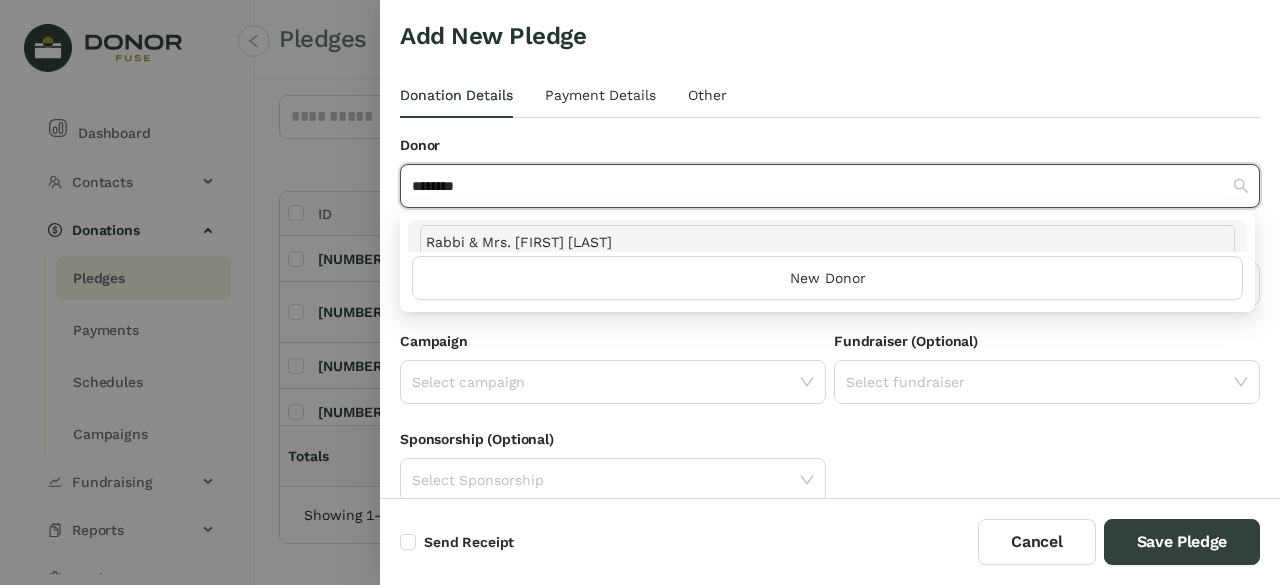 type on "********" 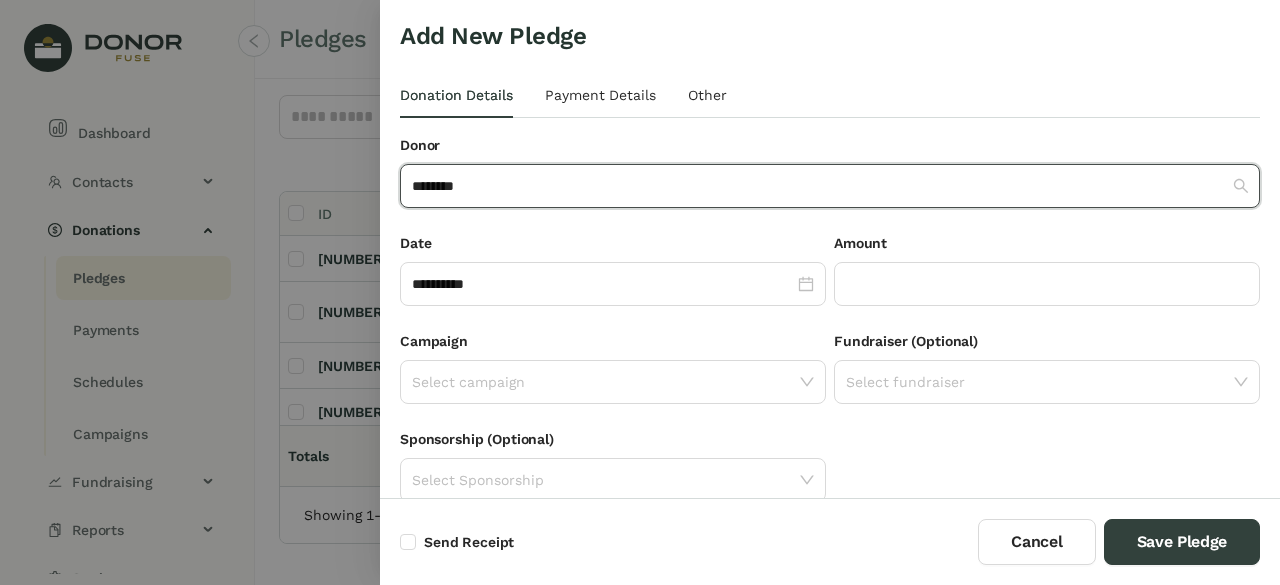 type 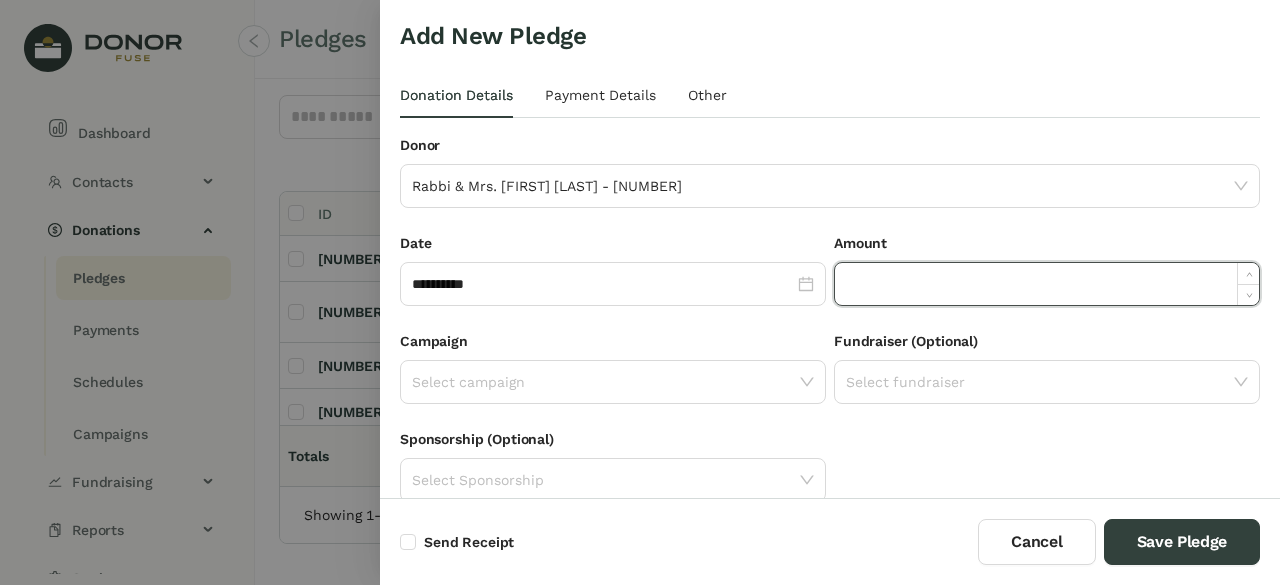 click 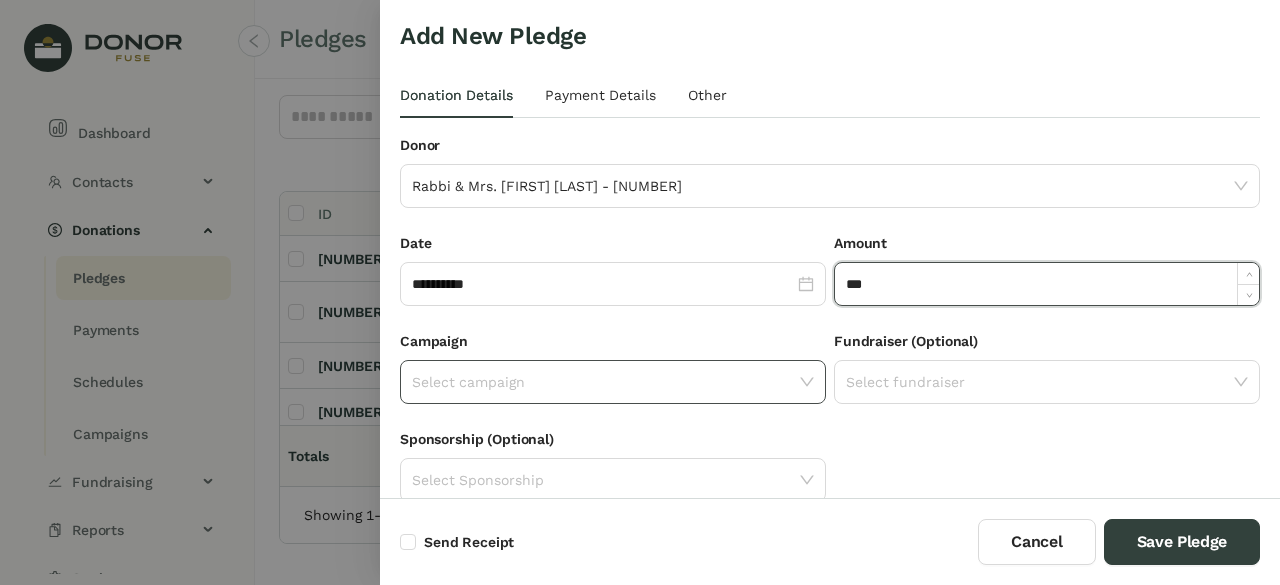 type on "*******" 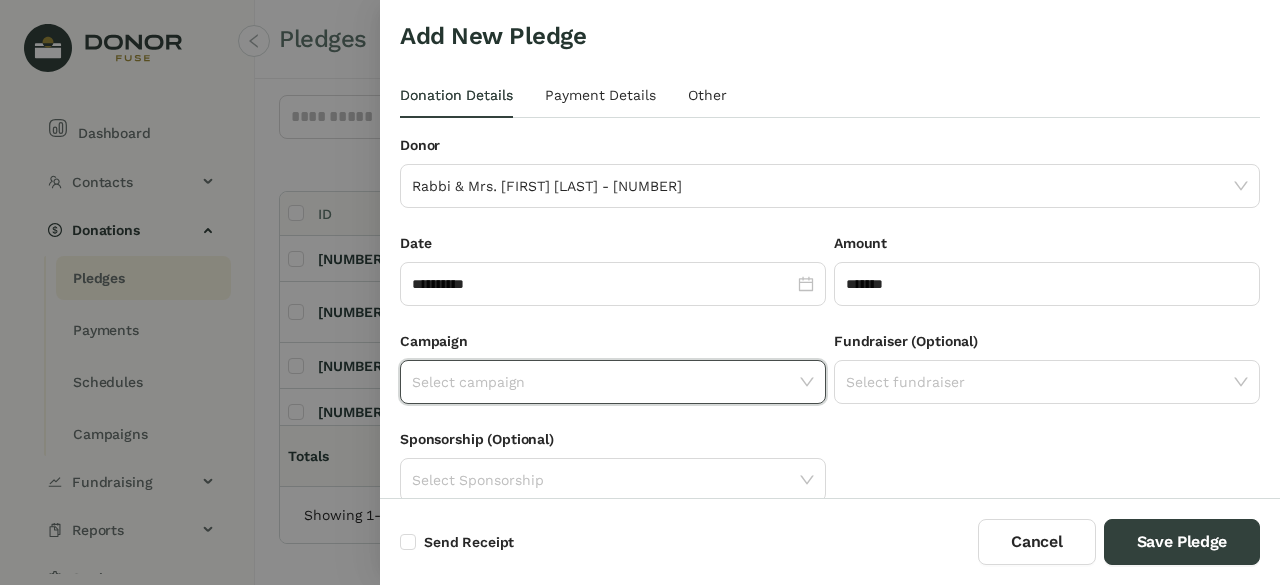 click 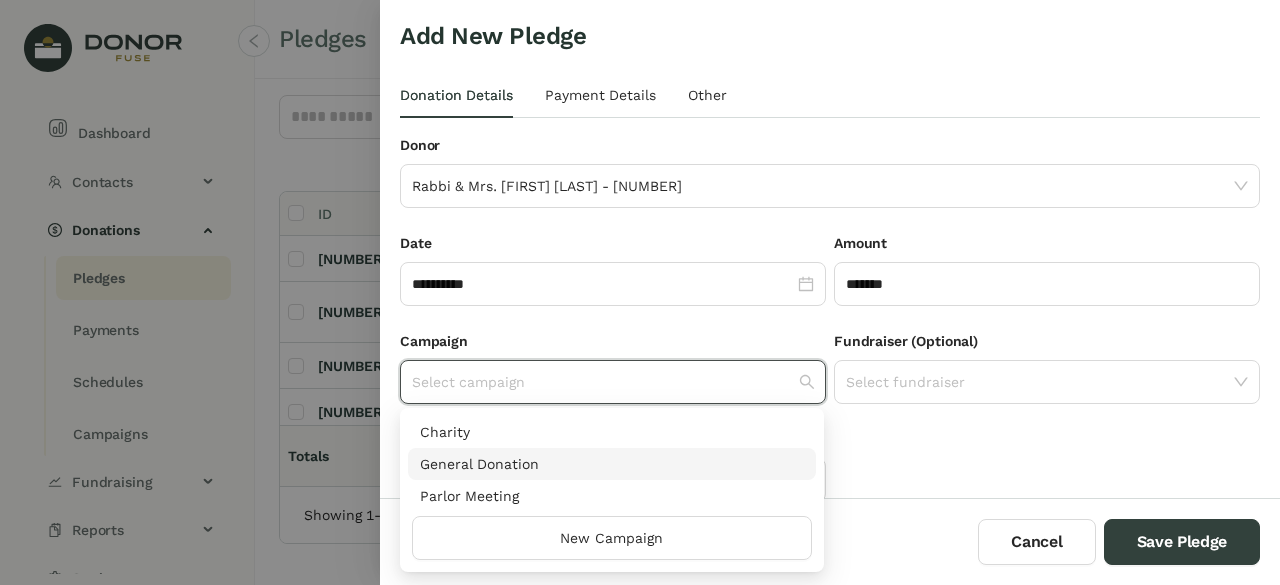 click on "General Donation" at bounding box center (612, 464) 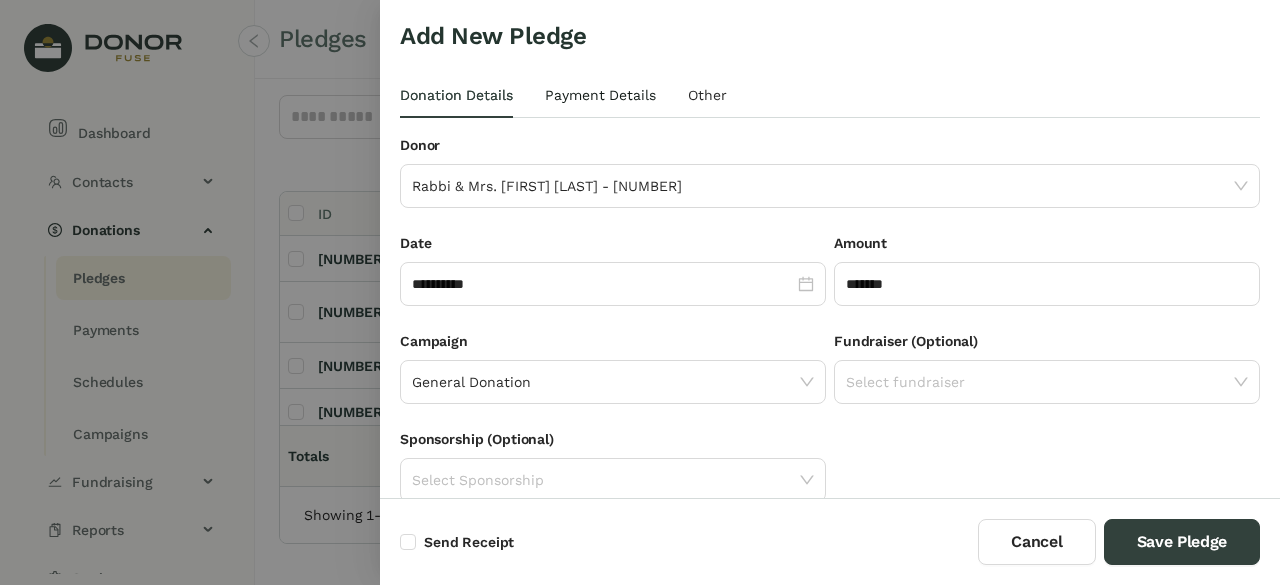 click on "Payment Details" at bounding box center [600, 95] 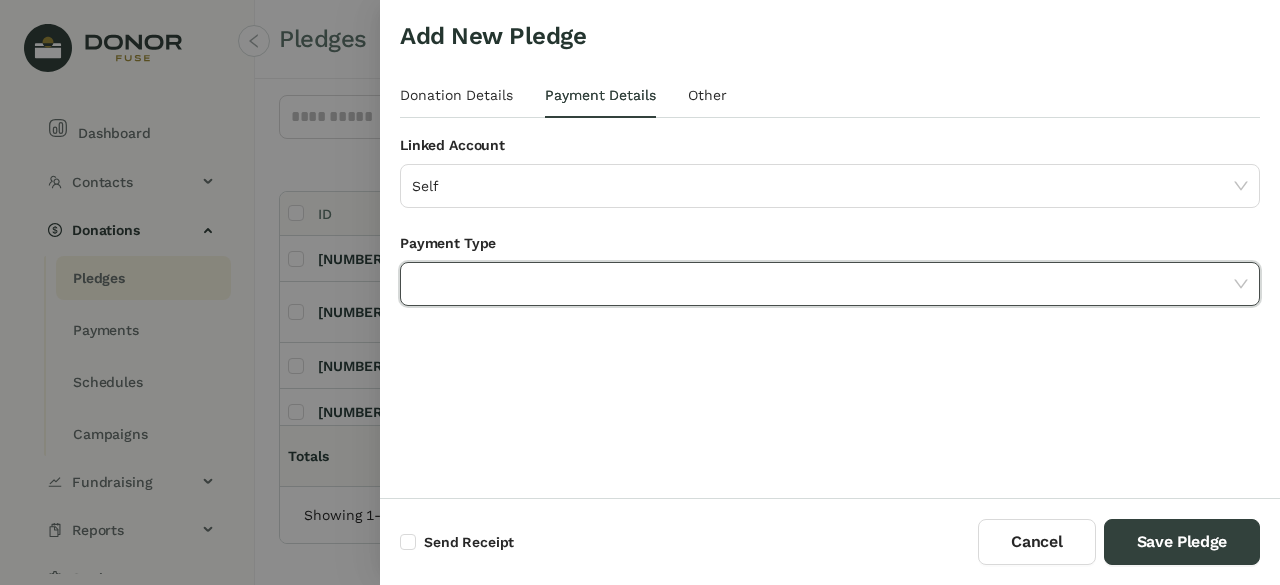 click 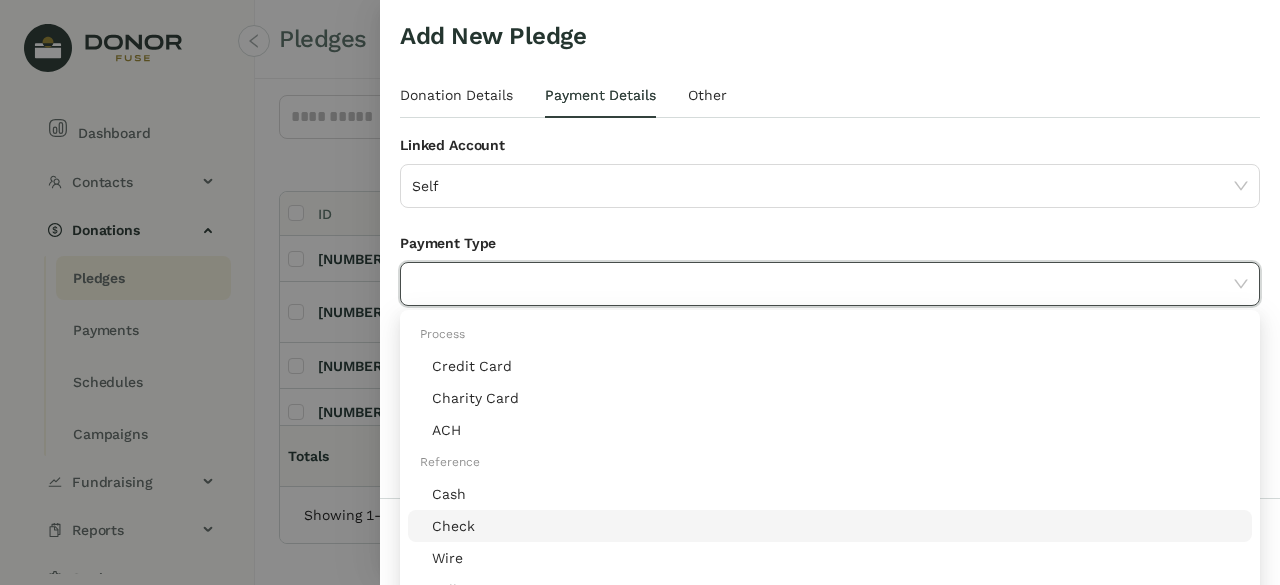 click on "Check" 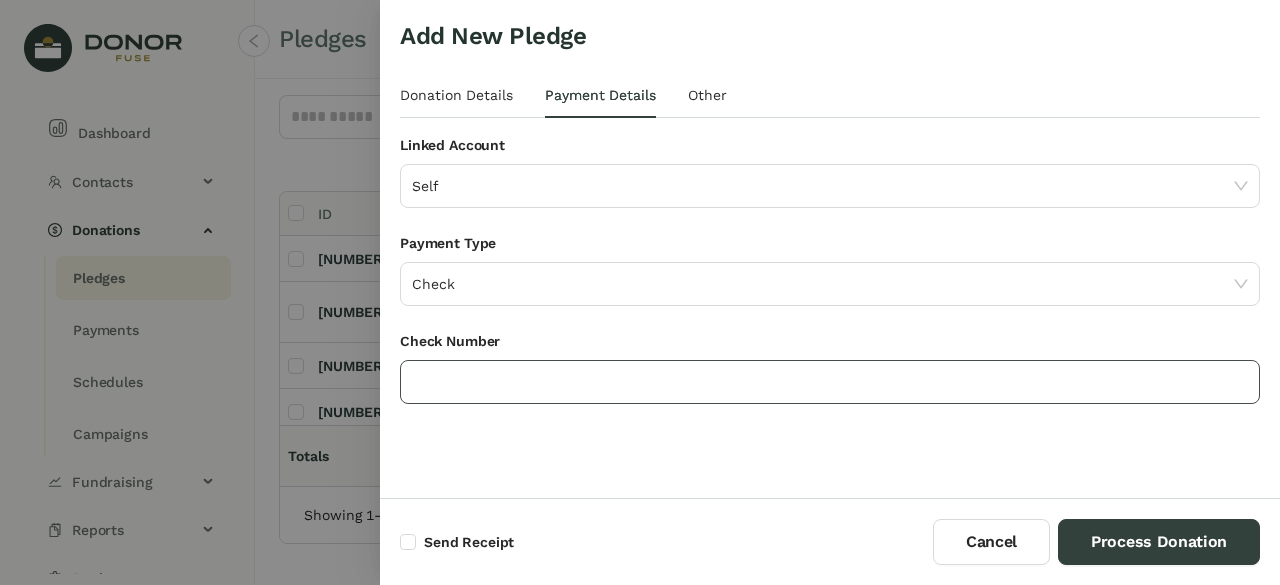 click 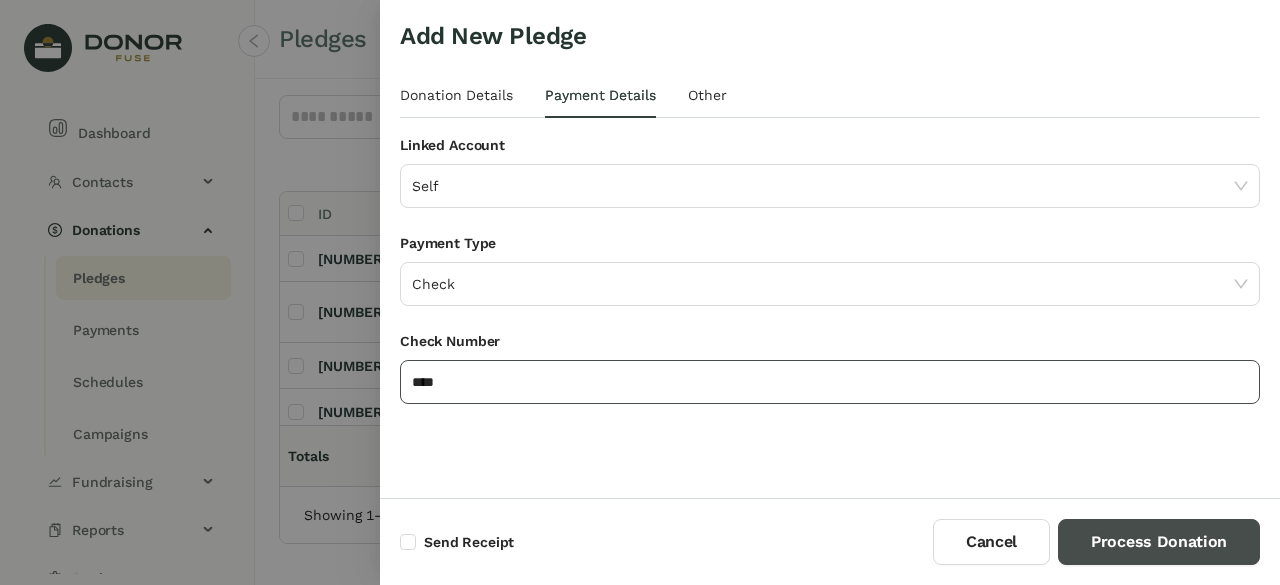 type on "****" 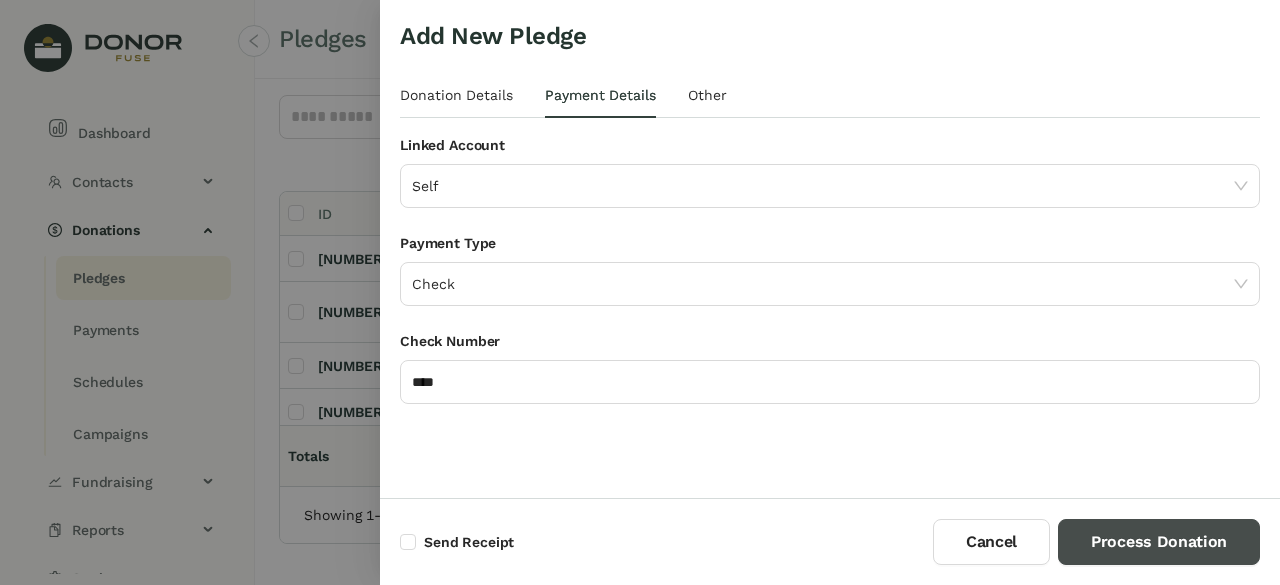 click on "Process Donation" at bounding box center [1159, 542] 